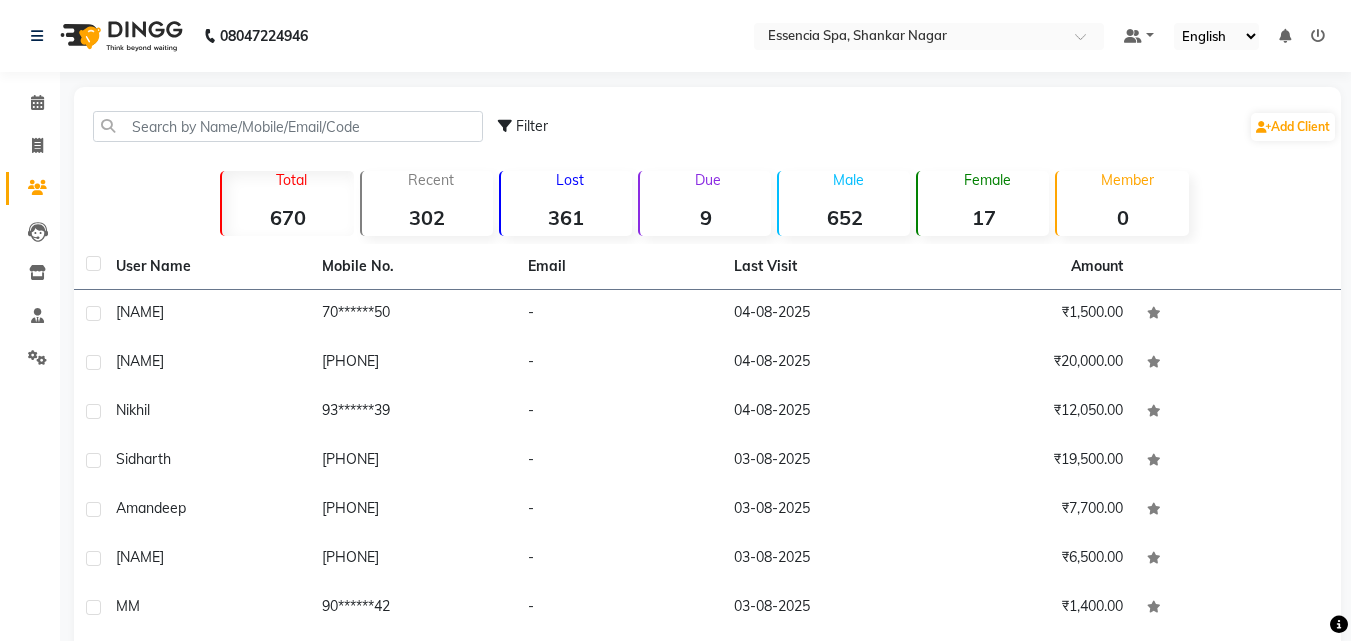 scroll, scrollTop: 0, scrollLeft: 0, axis: both 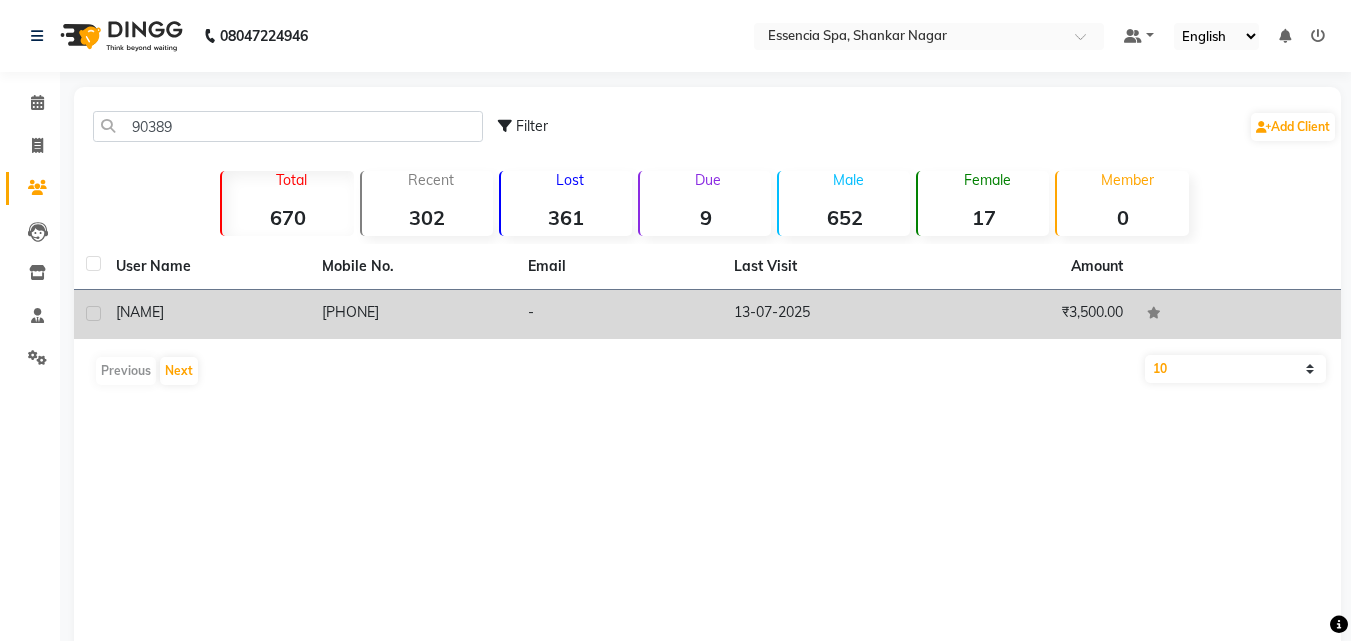 type on "90389" 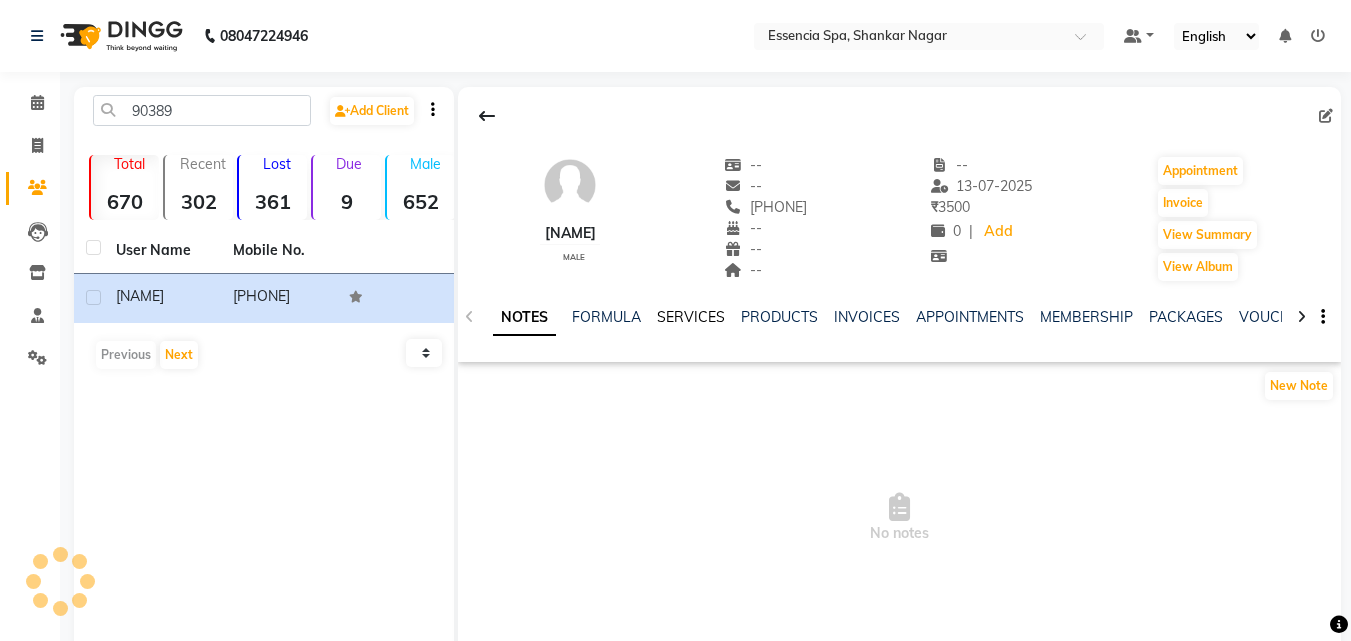 click on "SERVICES" 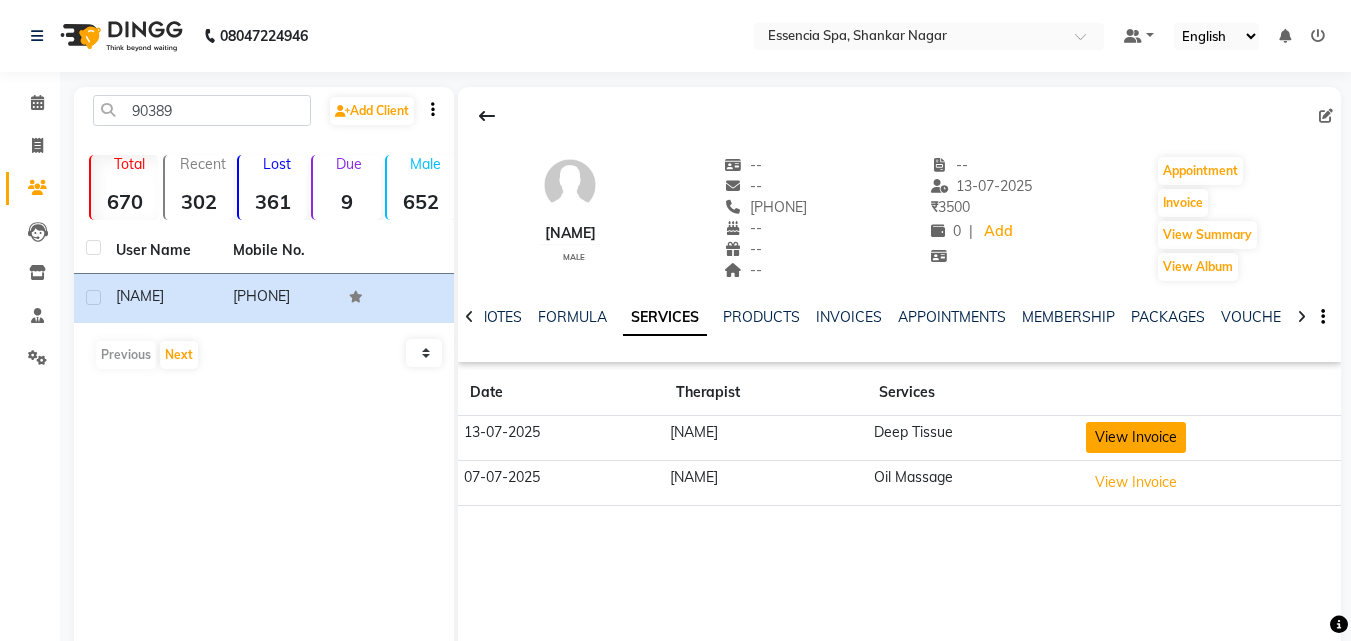 click on "View Invoice" 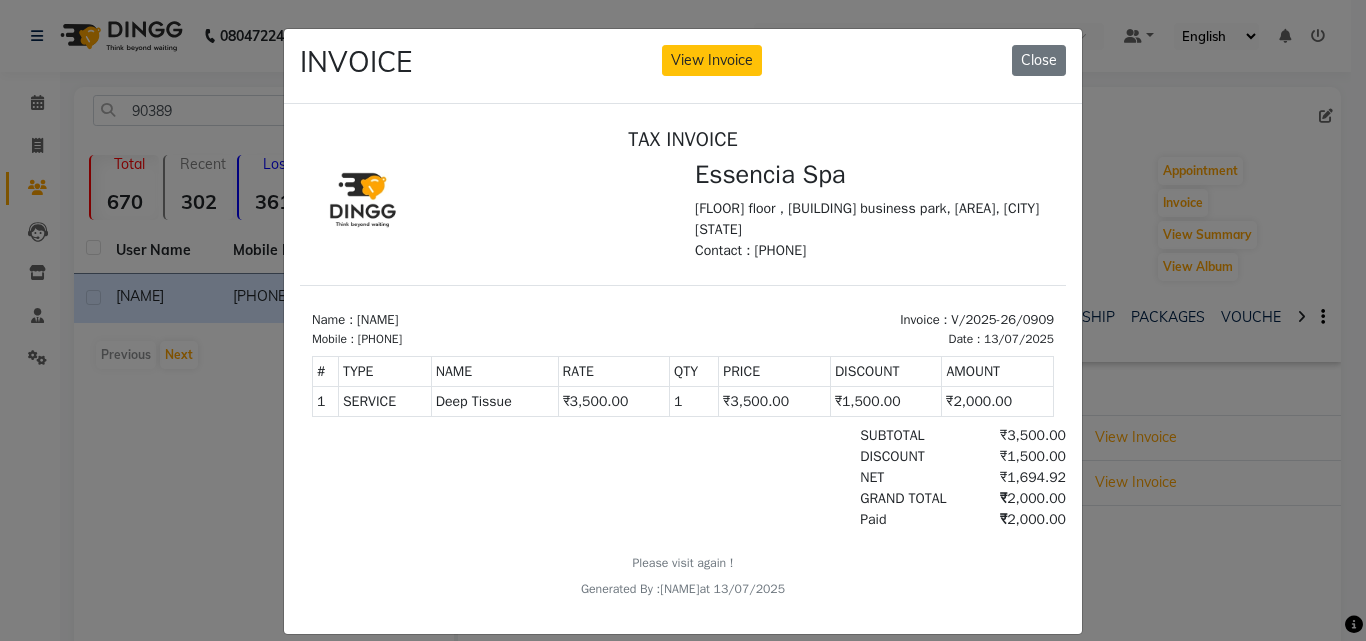 scroll, scrollTop: 16, scrollLeft: 0, axis: vertical 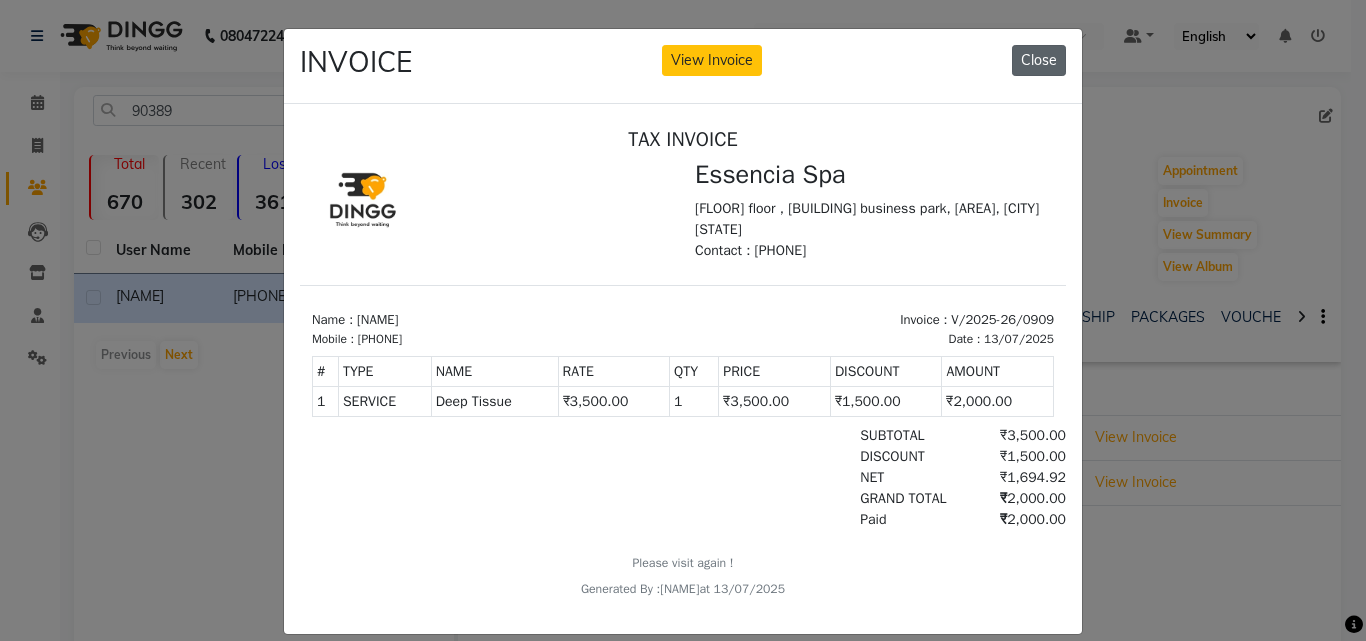 click on "Close" 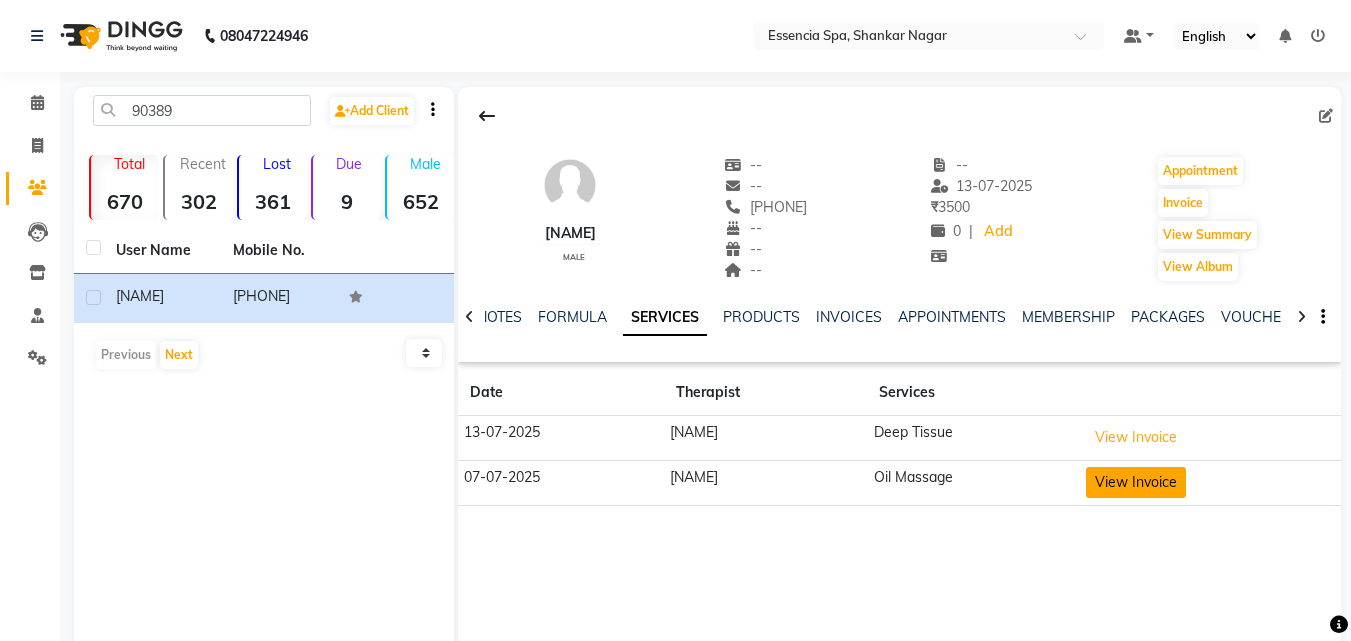 click on "View Invoice" 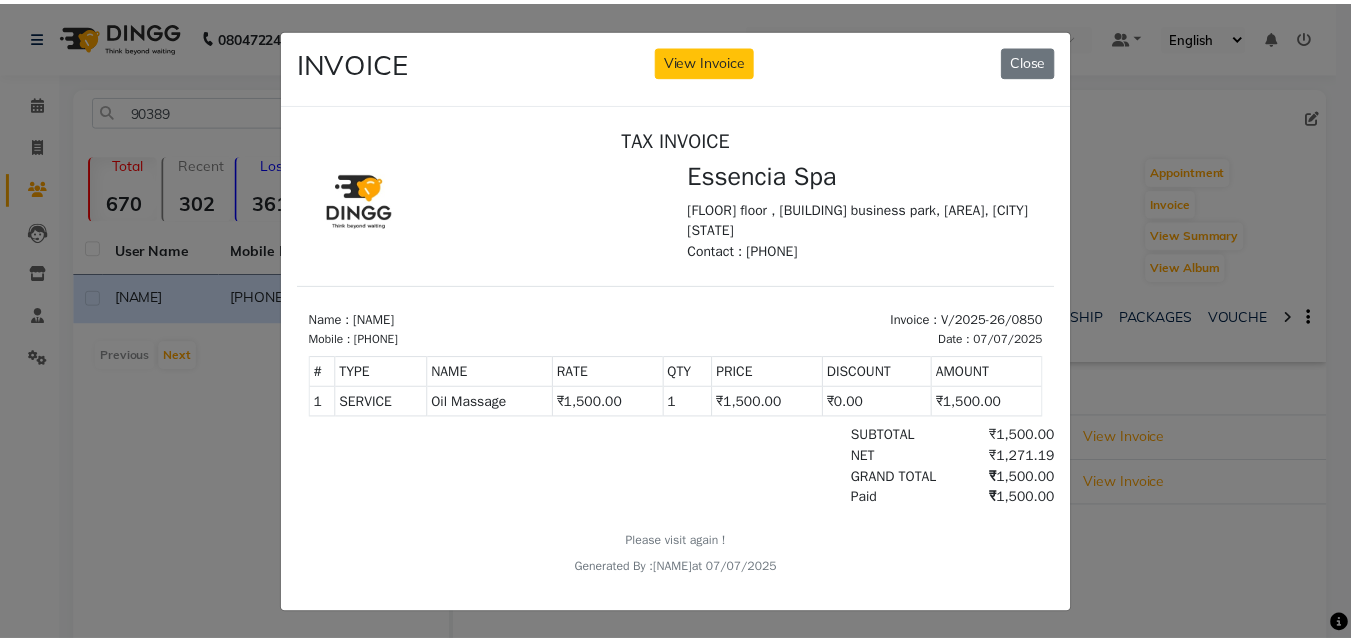 scroll, scrollTop: 16, scrollLeft: 0, axis: vertical 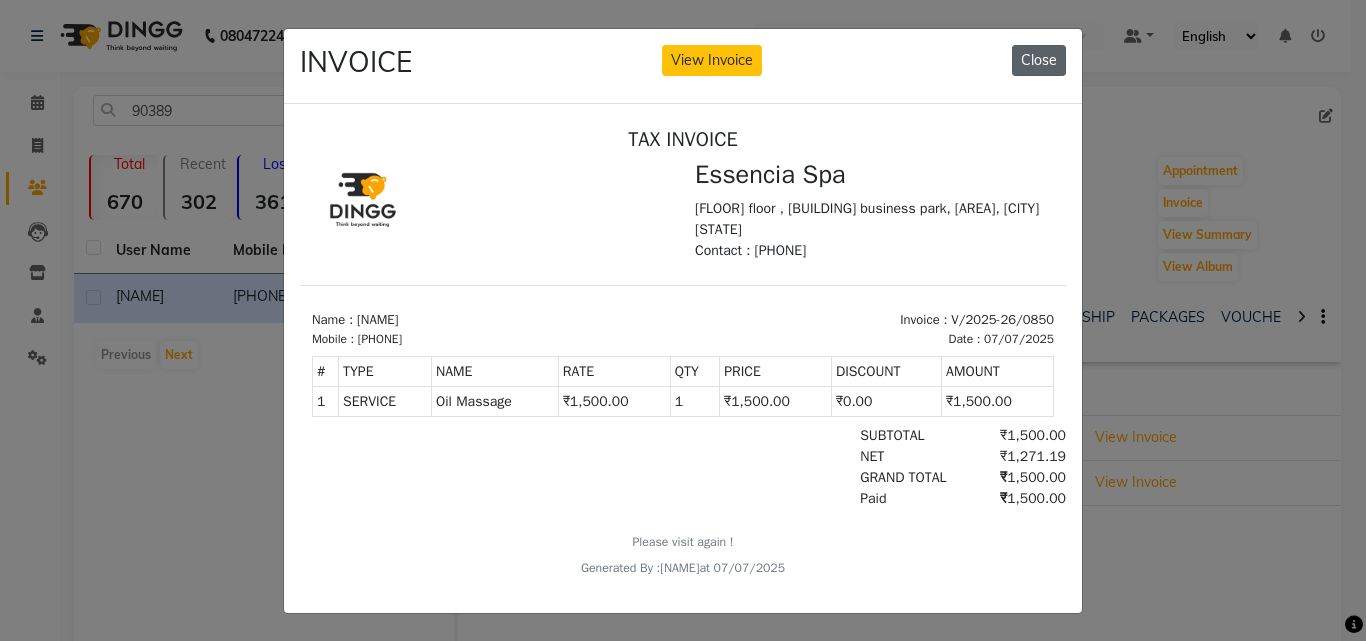 click on "Close" 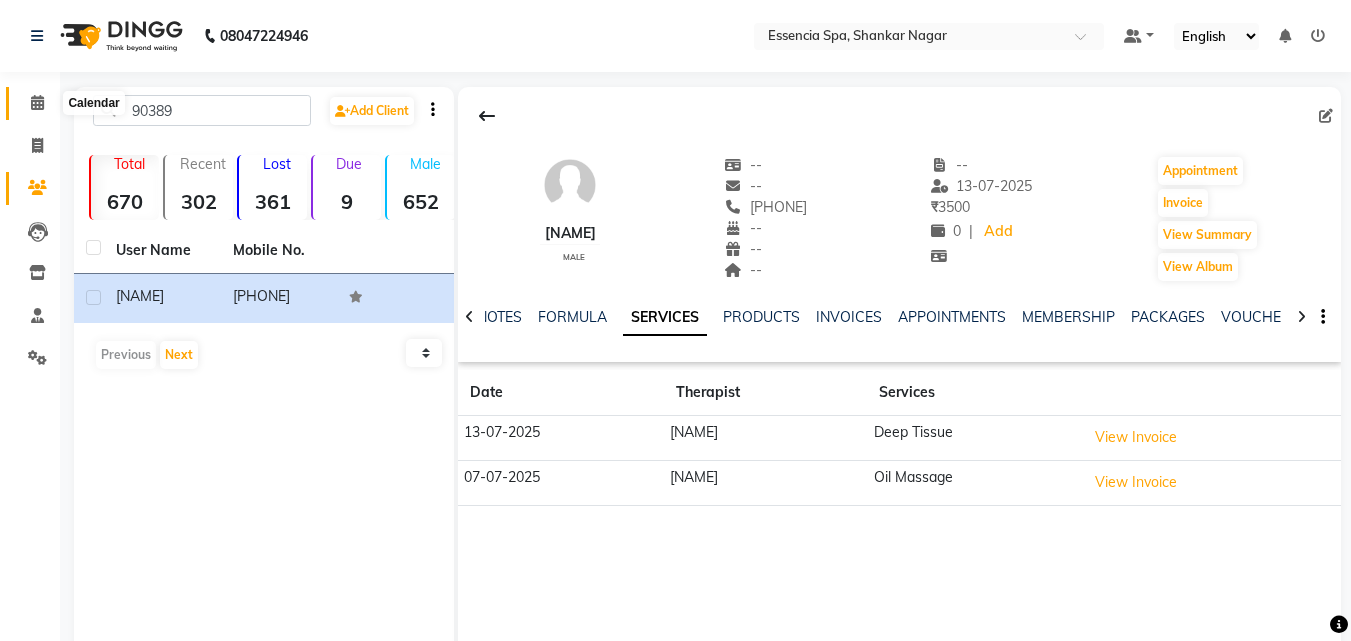 click 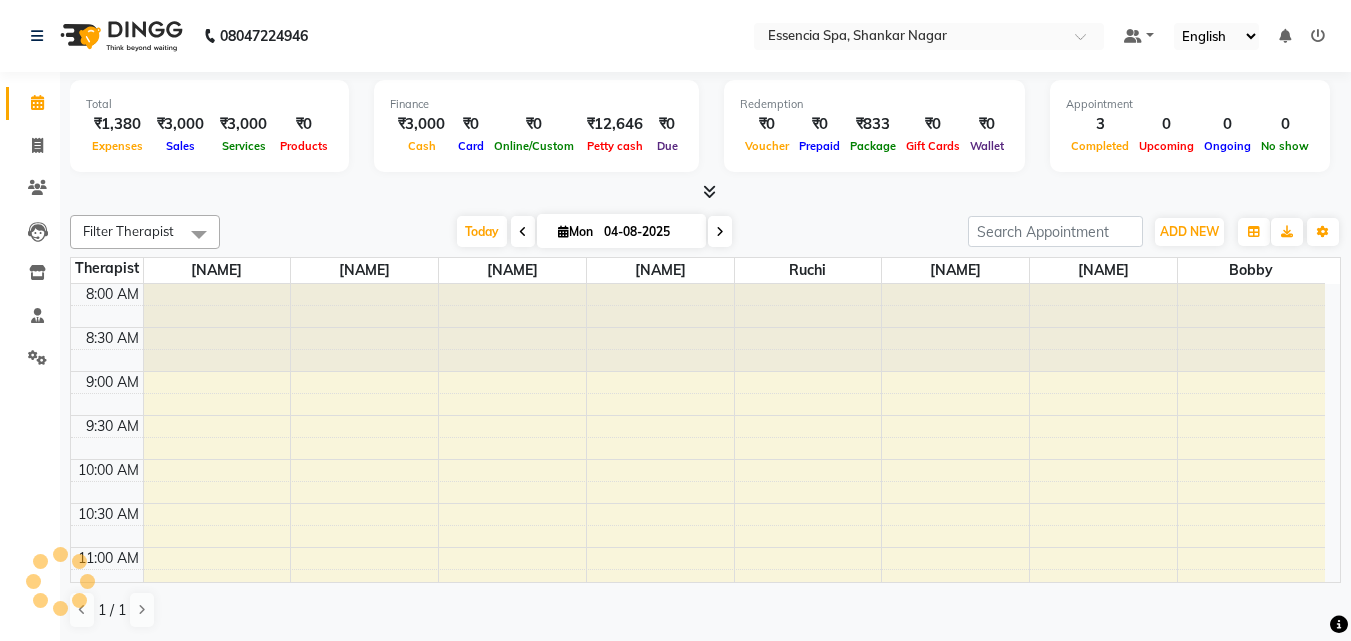 scroll, scrollTop: 0, scrollLeft: 0, axis: both 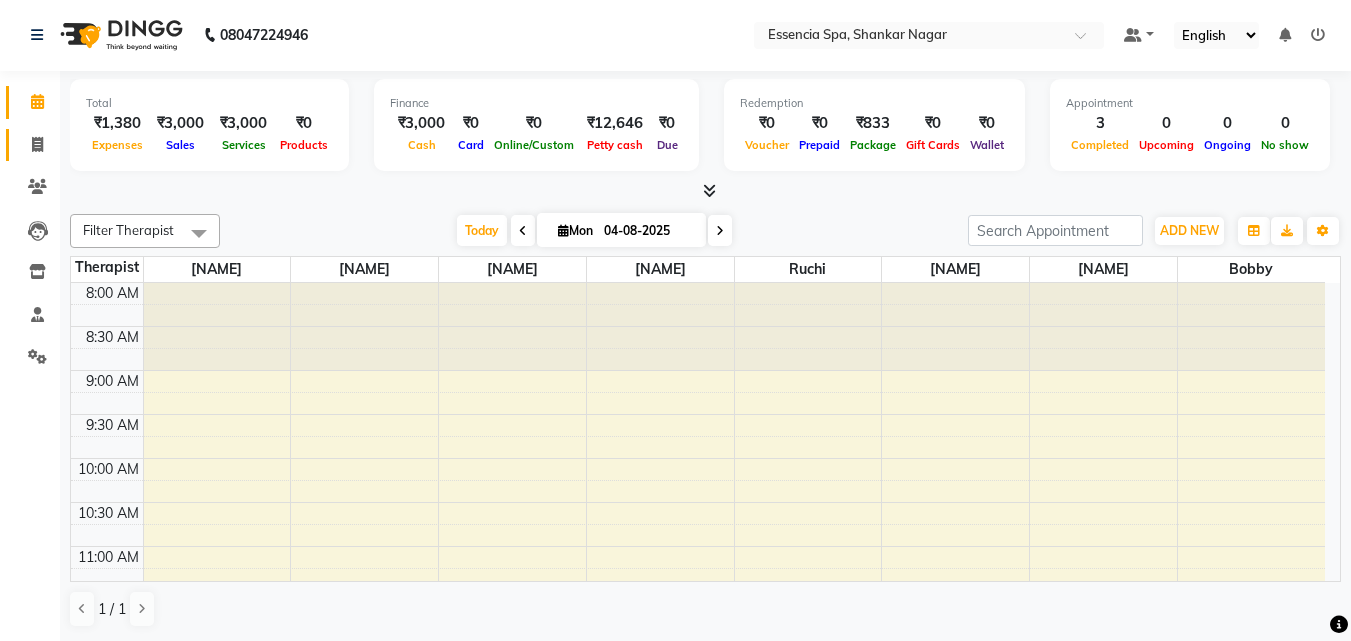 click 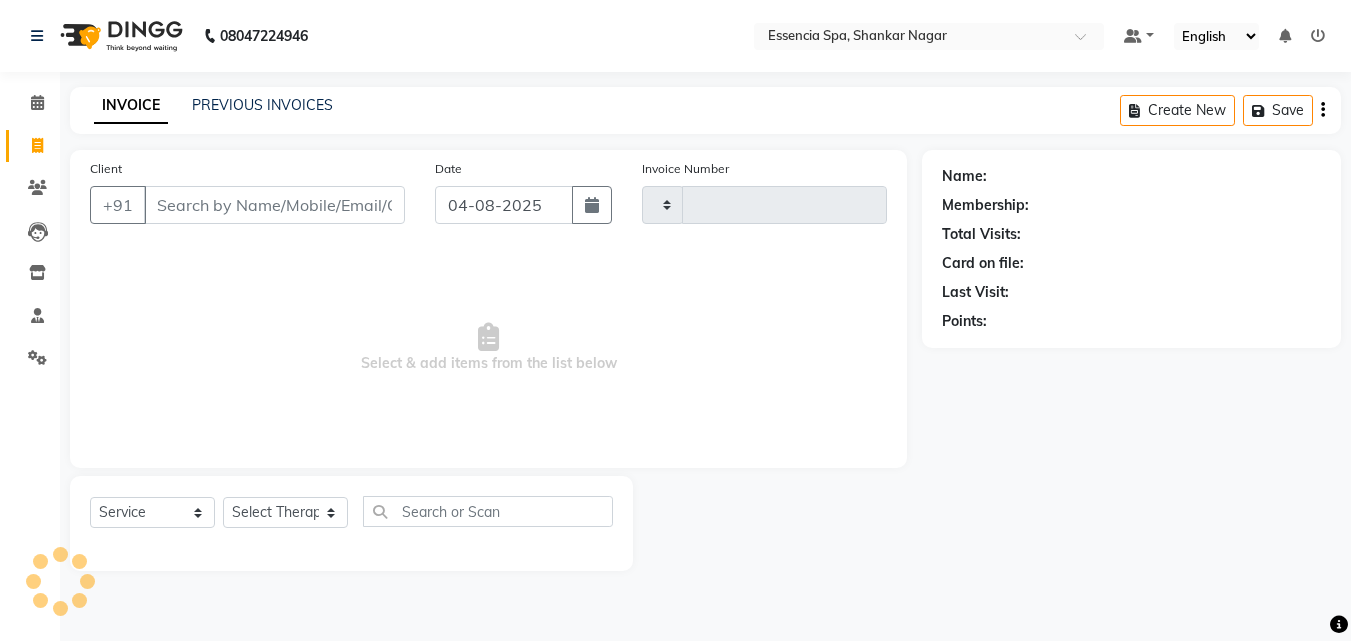 click on "Client" at bounding box center [274, 205] 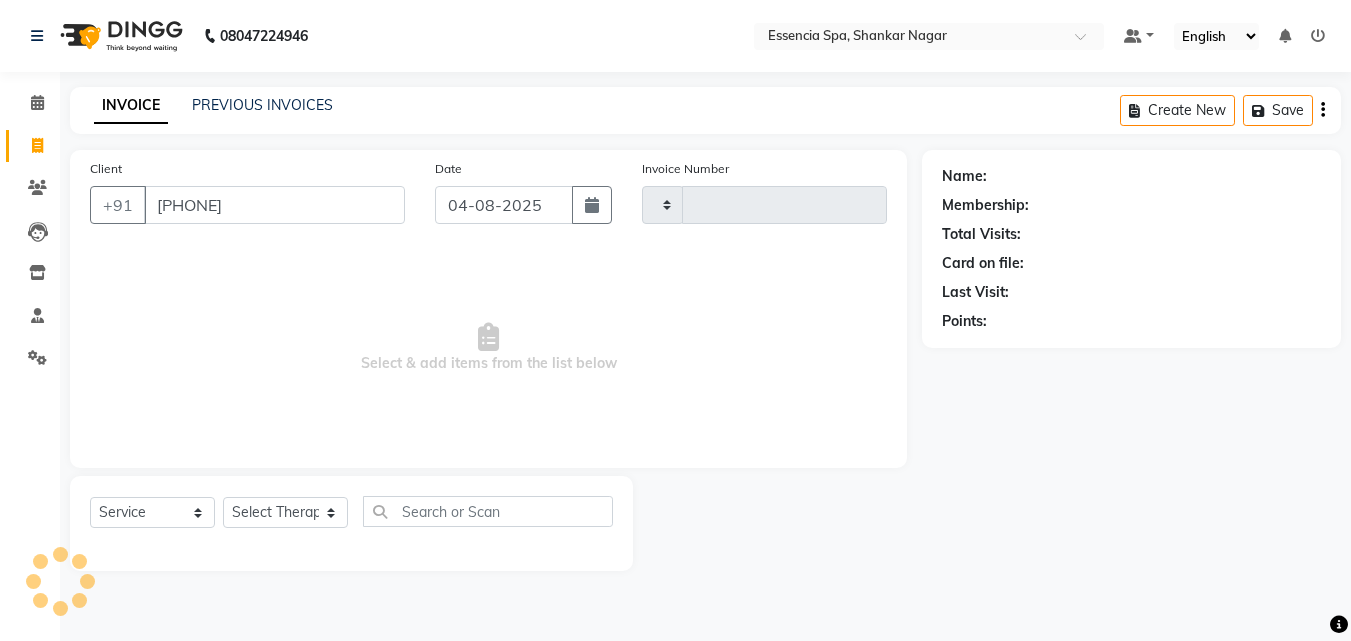 scroll, scrollTop: 0, scrollLeft: 0, axis: both 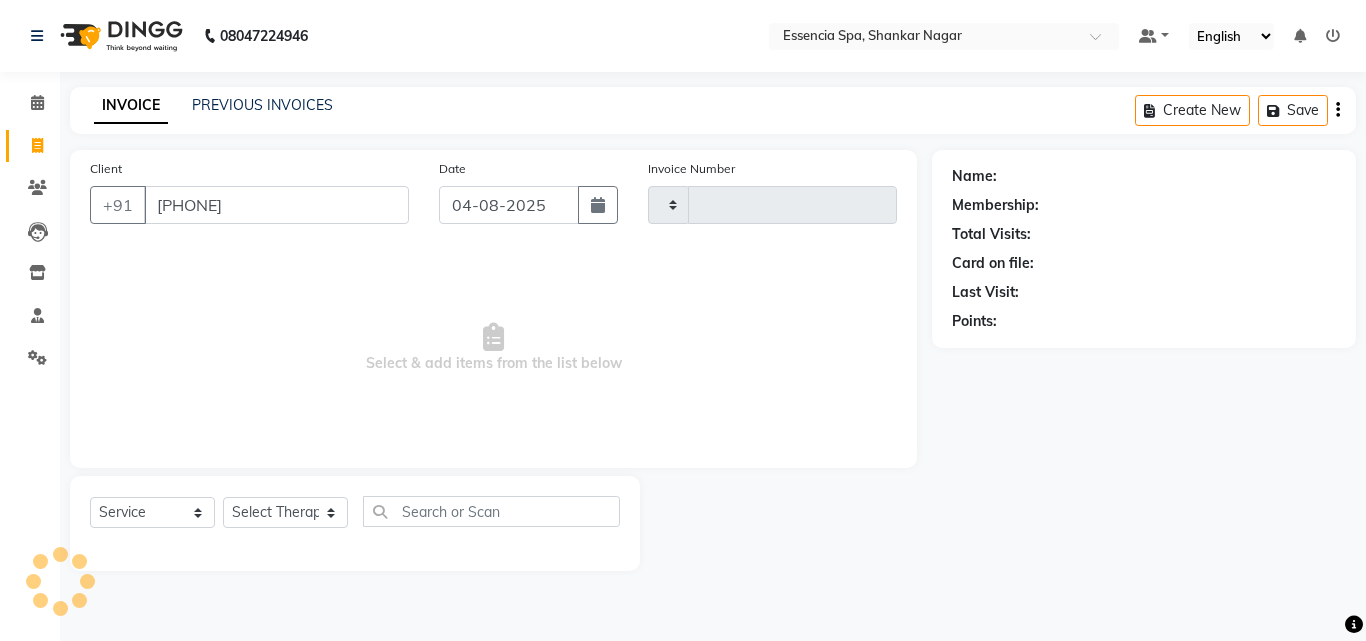 type on "[PHONE]" 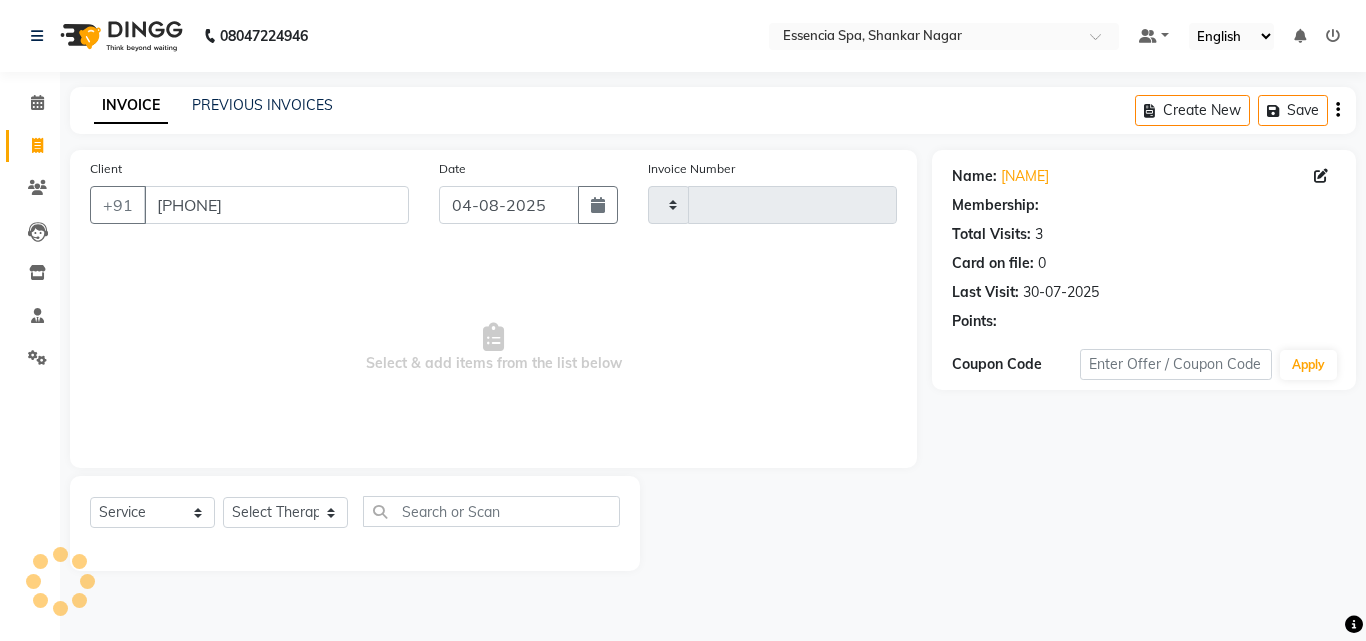 type on "1060" 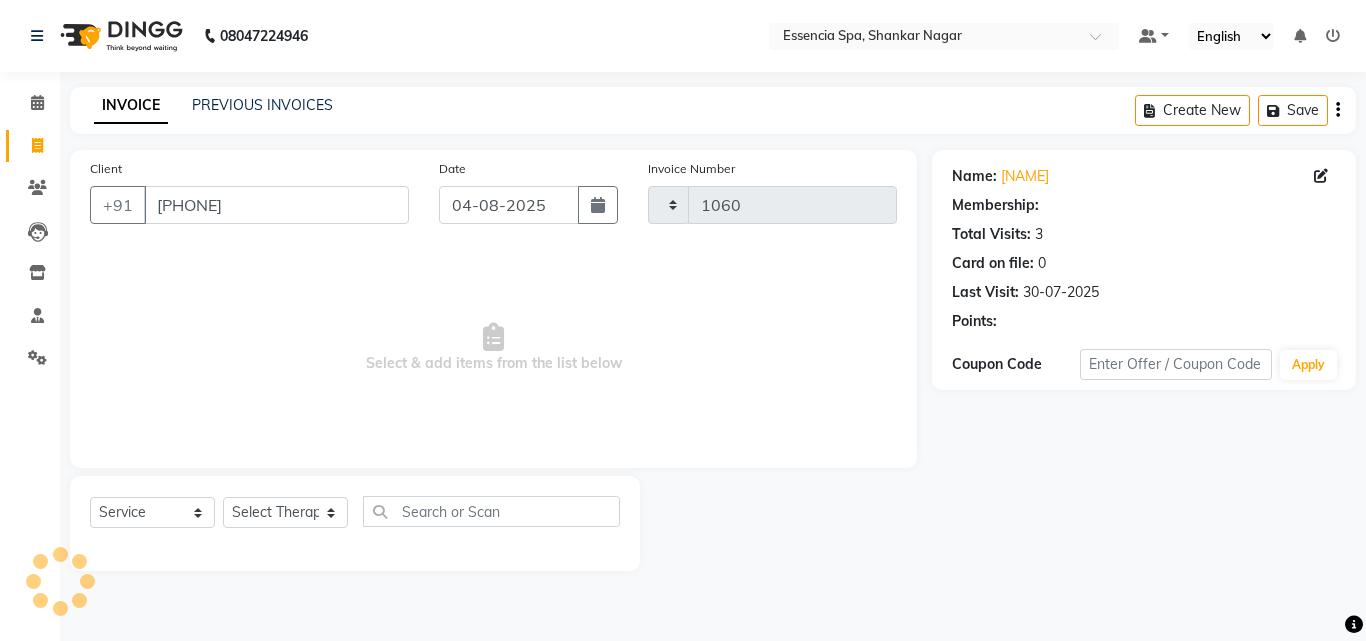 select on "7037" 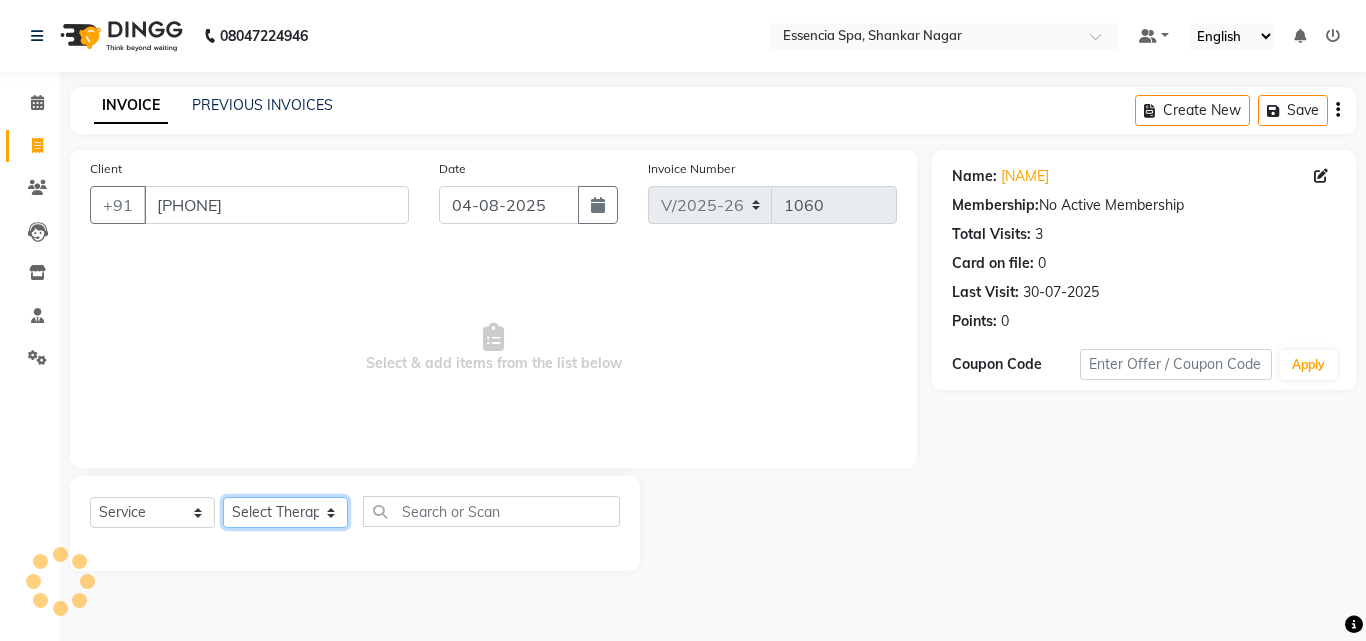 click on "Select Therapist [NAME] [NAME] [NAME] [NAME] [NAME] [NAME] [NAME] [NAME]" 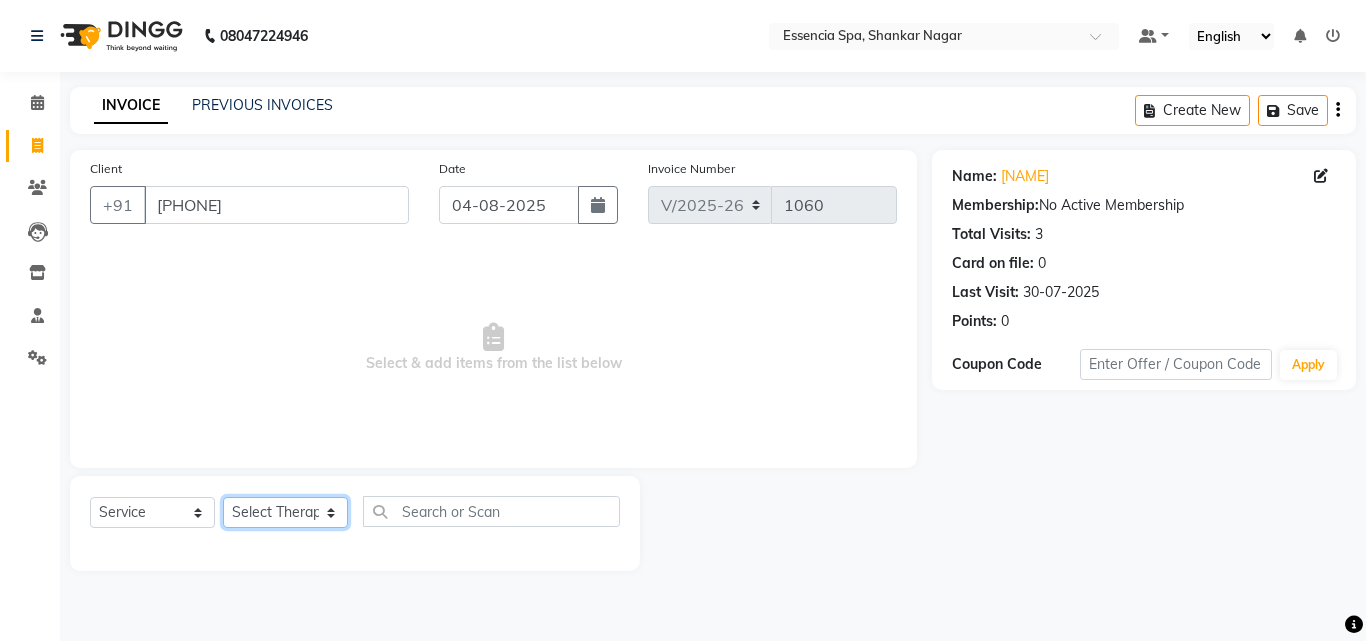 select on "68685" 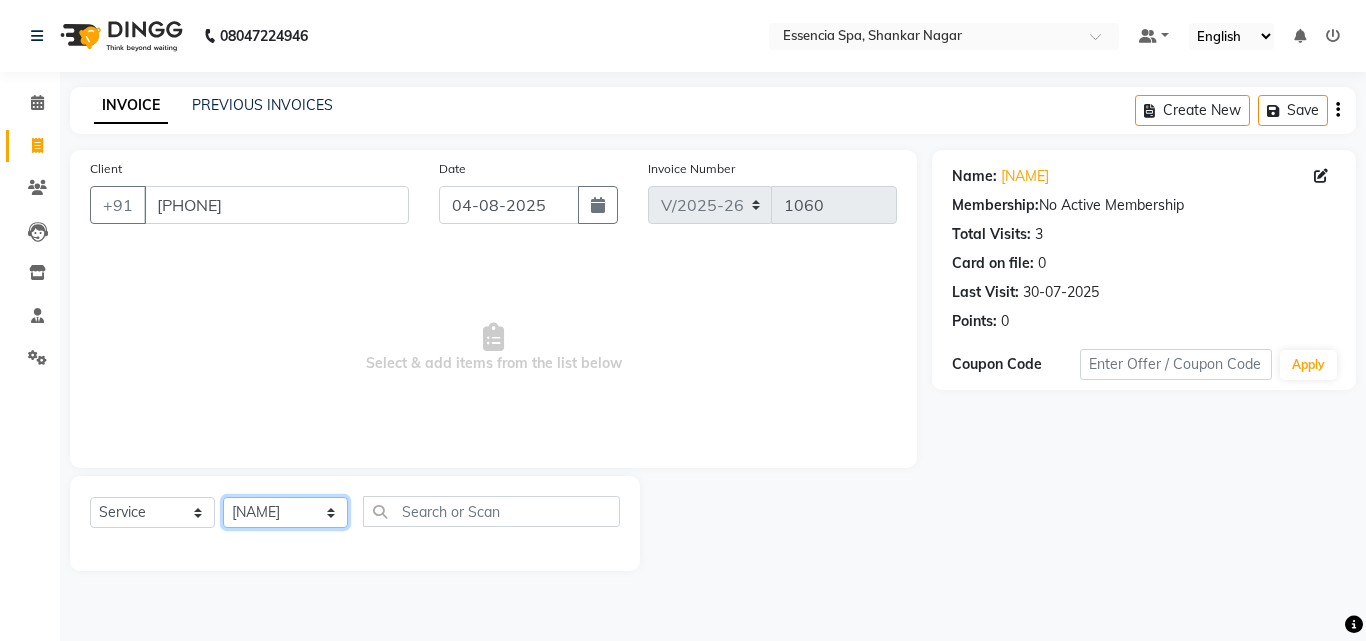 click on "Select Therapist [NAME] [NAME] [NAME] [NAME] [NAME] [NAME] [NAME] [NAME]" 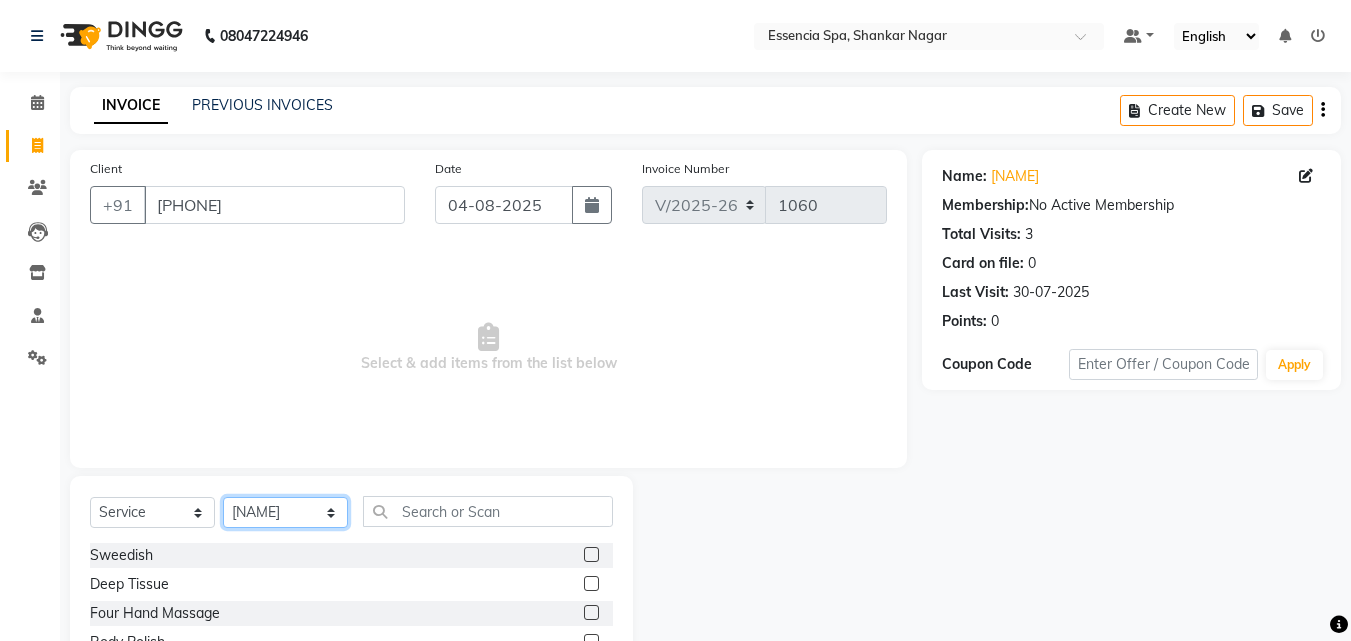 scroll, scrollTop: 160, scrollLeft: 0, axis: vertical 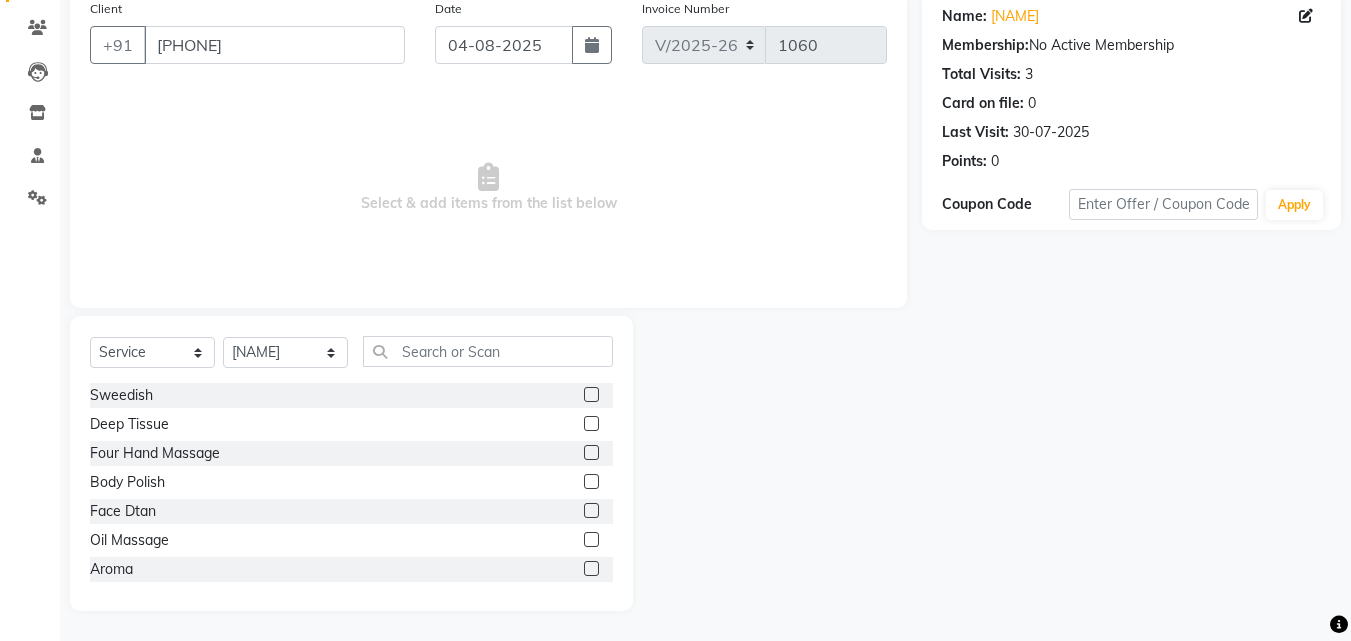 click 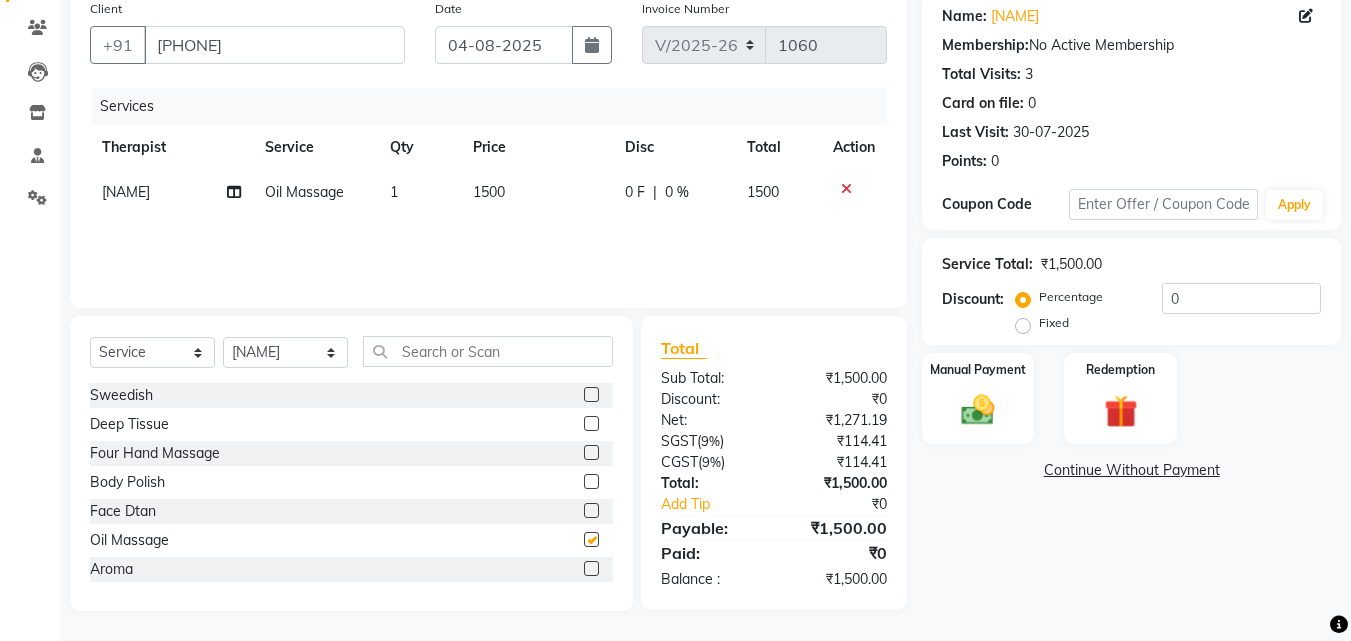 checkbox on "false" 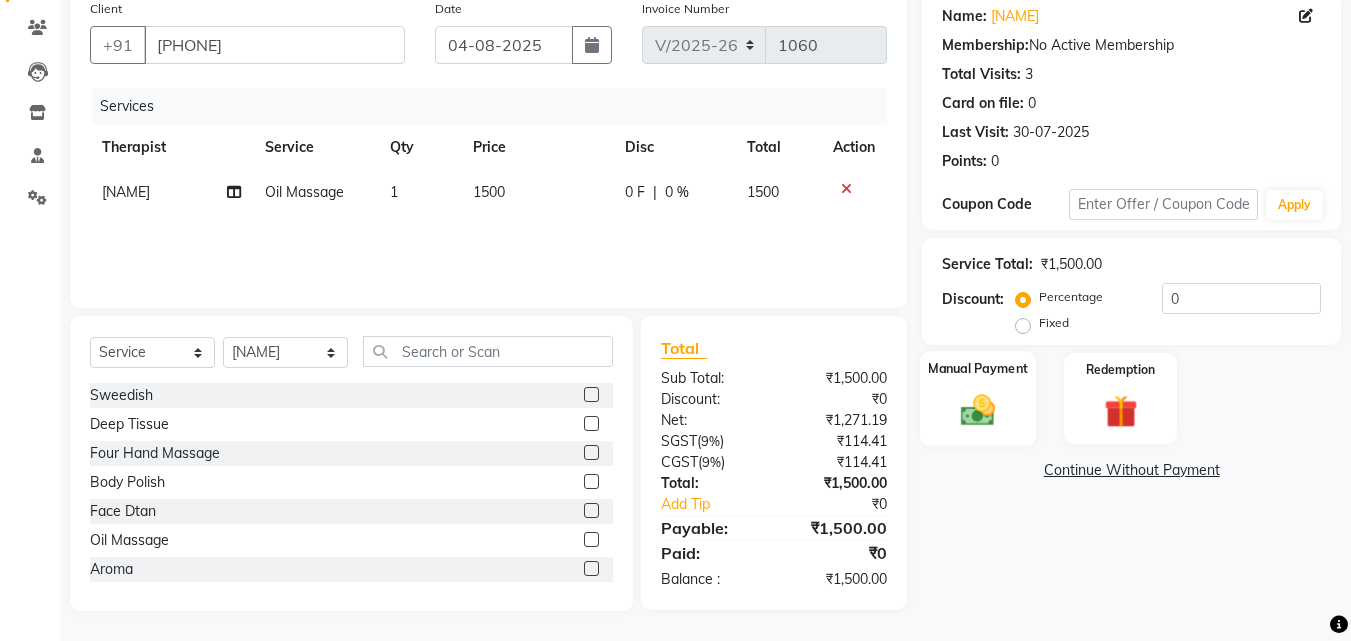 click 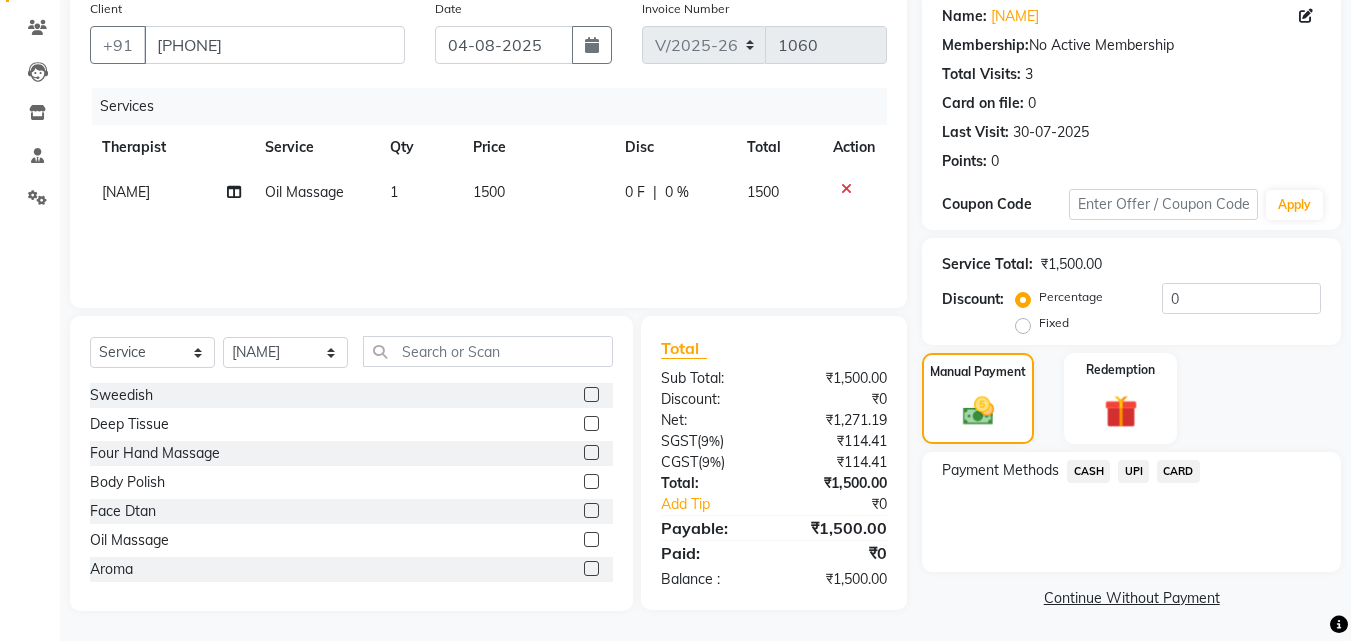 click on "CARD" 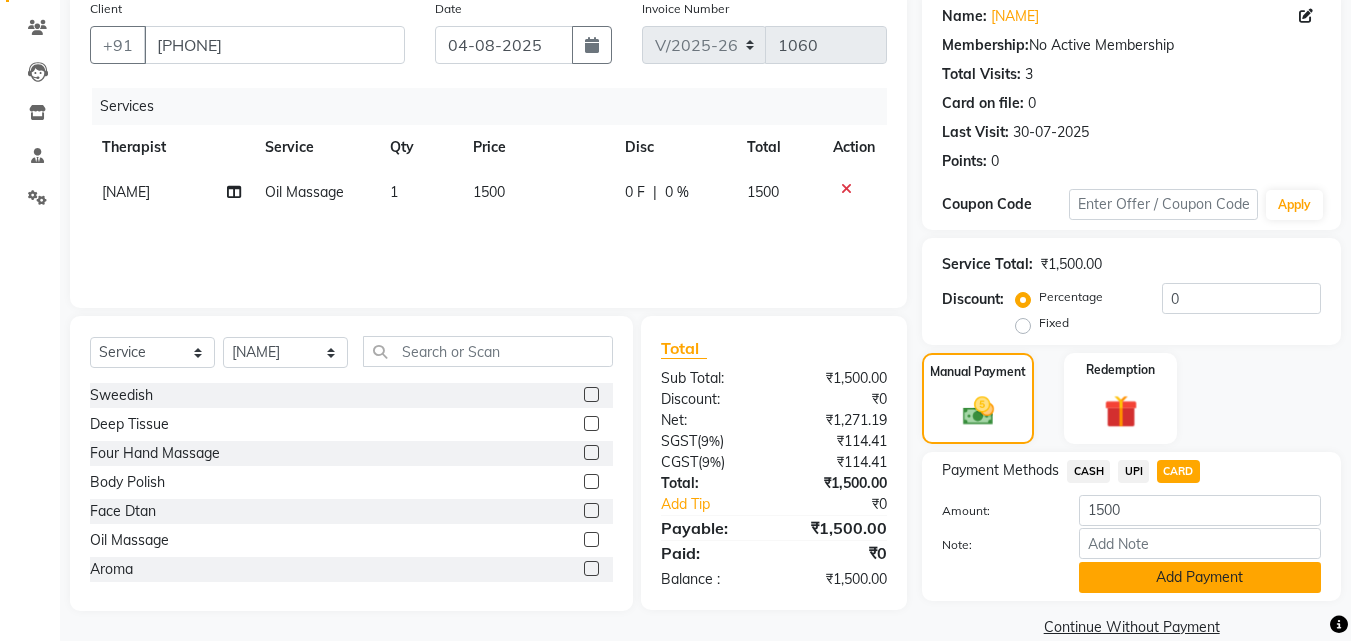 scroll, scrollTop: 191, scrollLeft: 0, axis: vertical 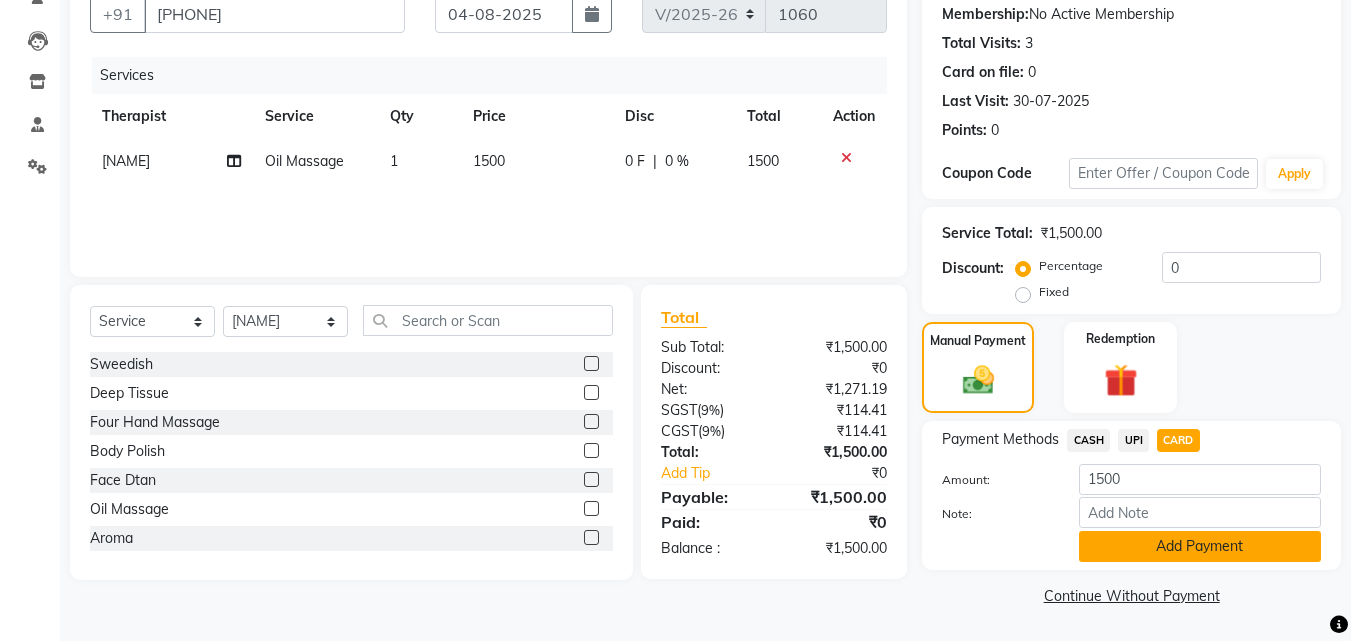 click on "Add Payment" 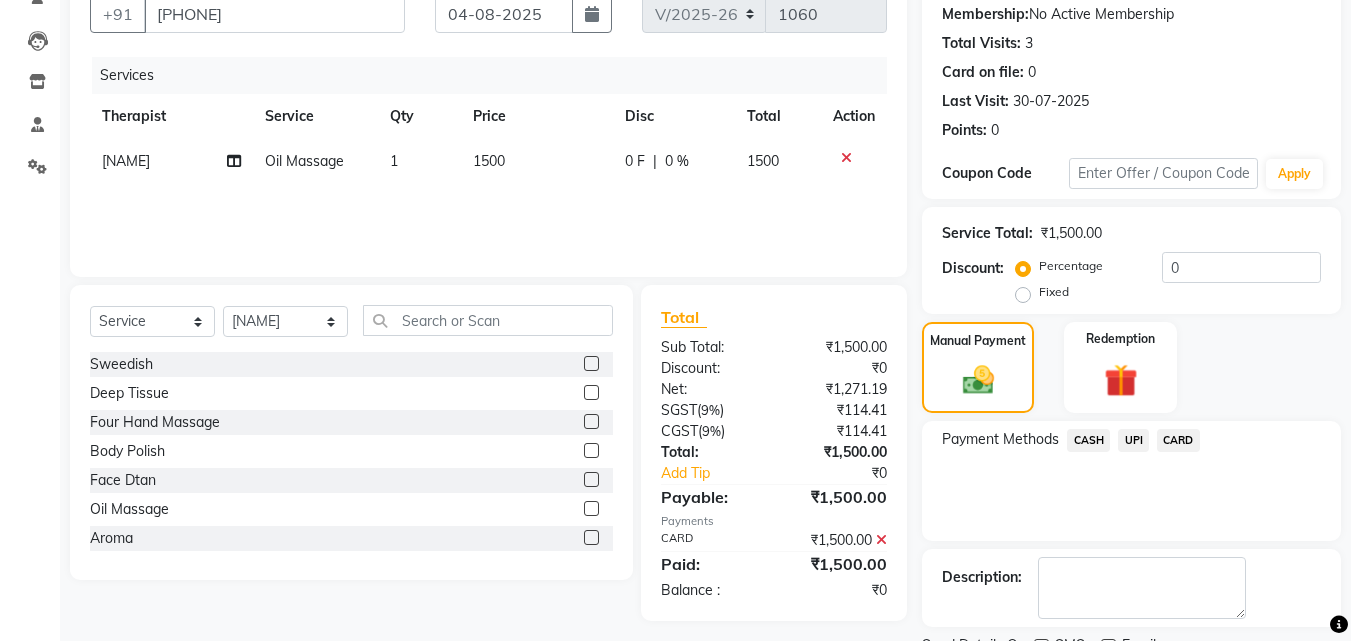scroll, scrollTop: 275, scrollLeft: 0, axis: vertical 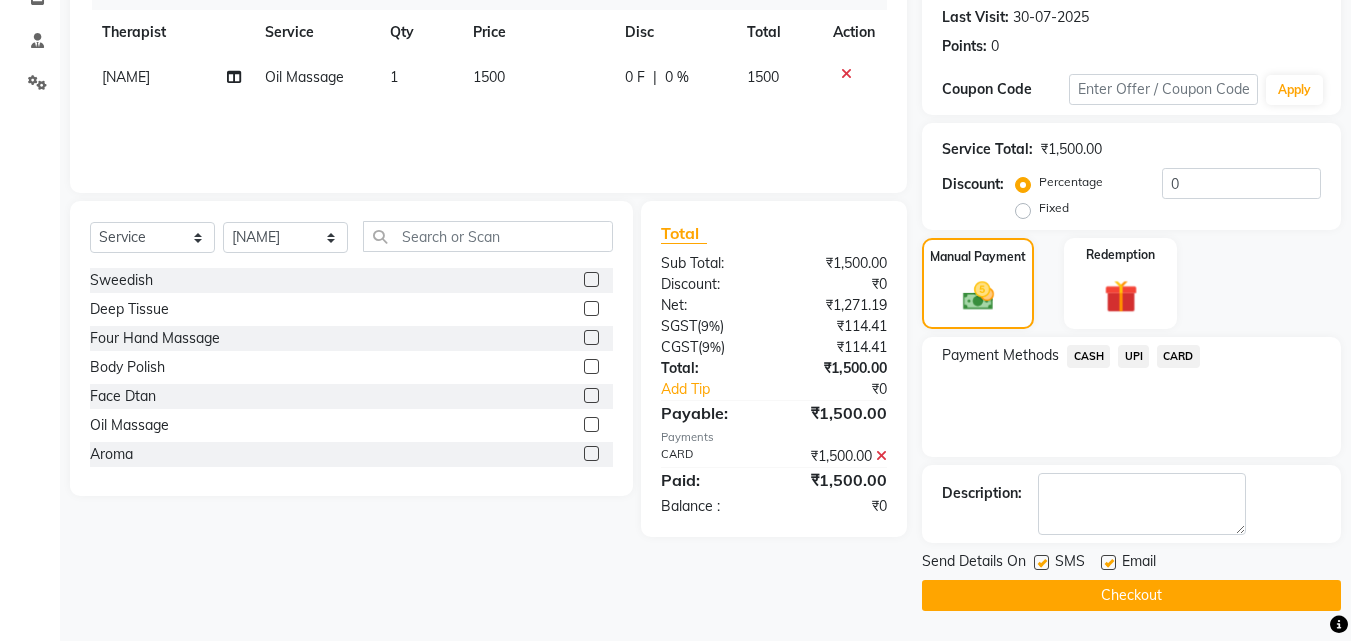 click 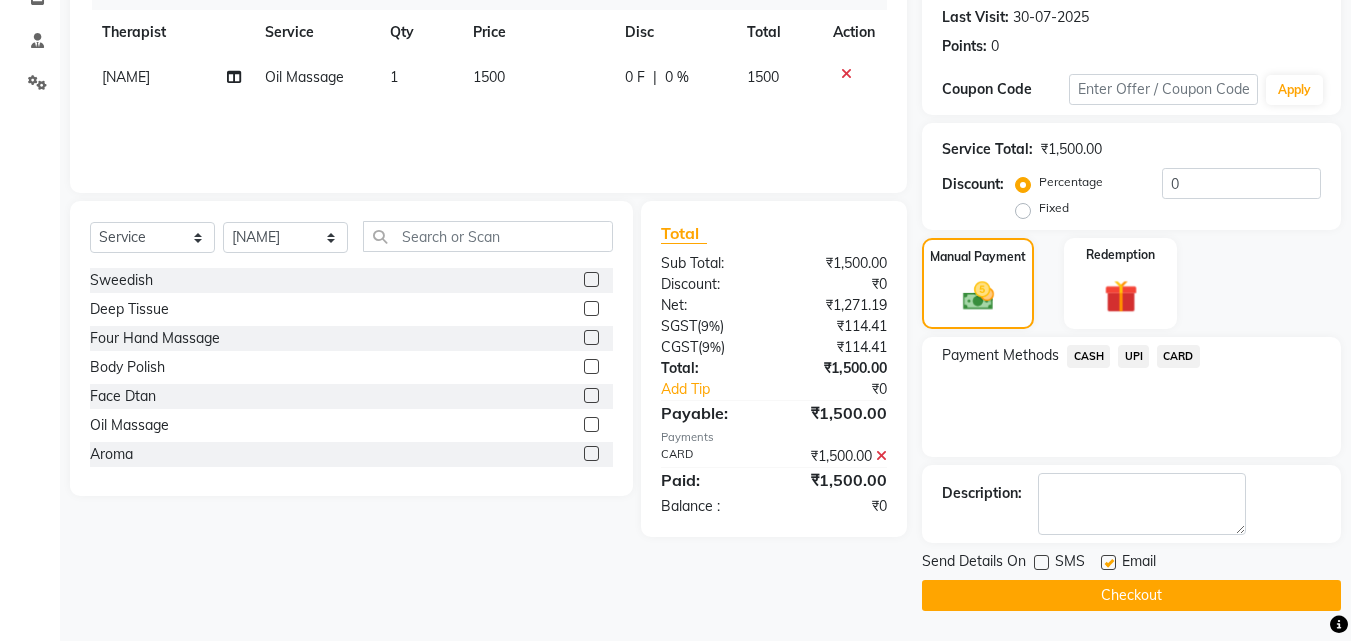 click 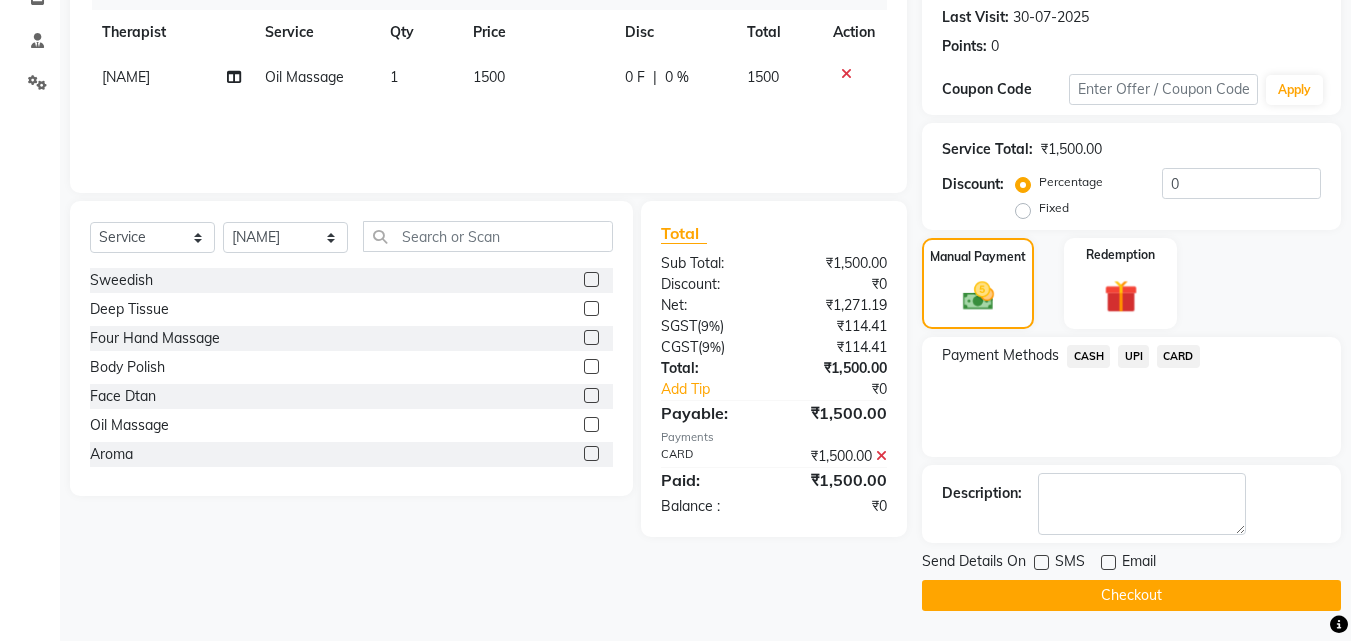 click on "Send Details On SMS Email  Checkout" 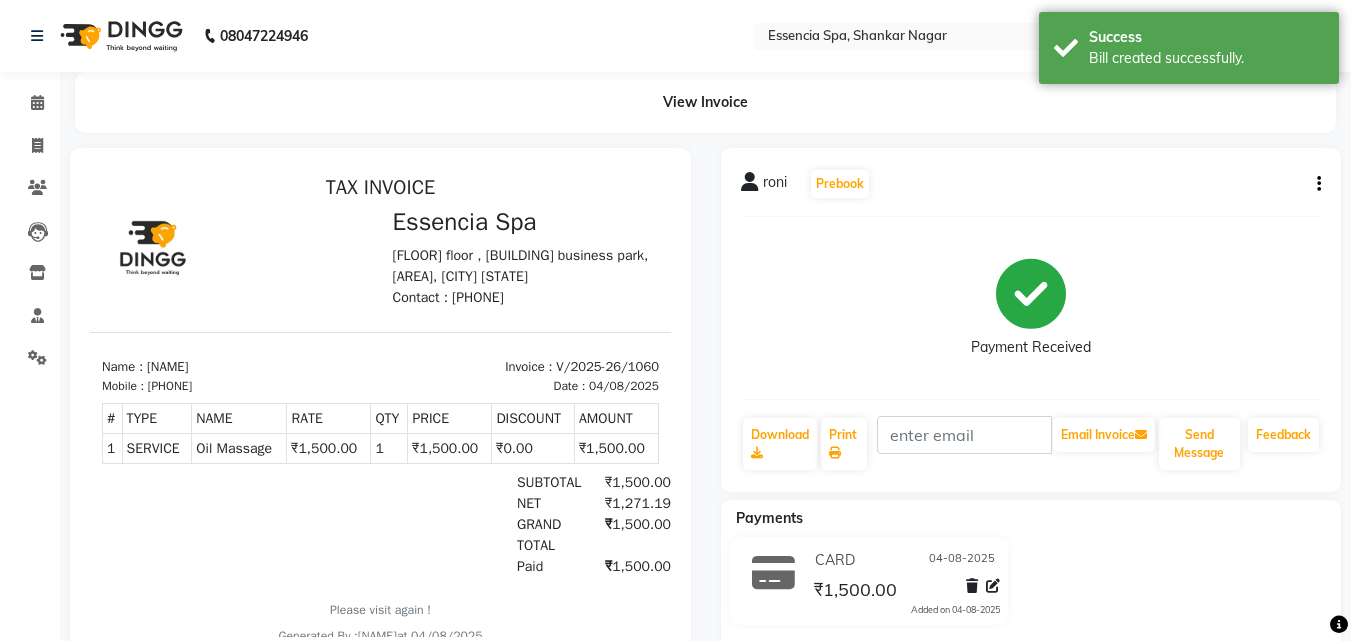 scroll, scrollTop: 0, scrollLeft: 0, axis: both 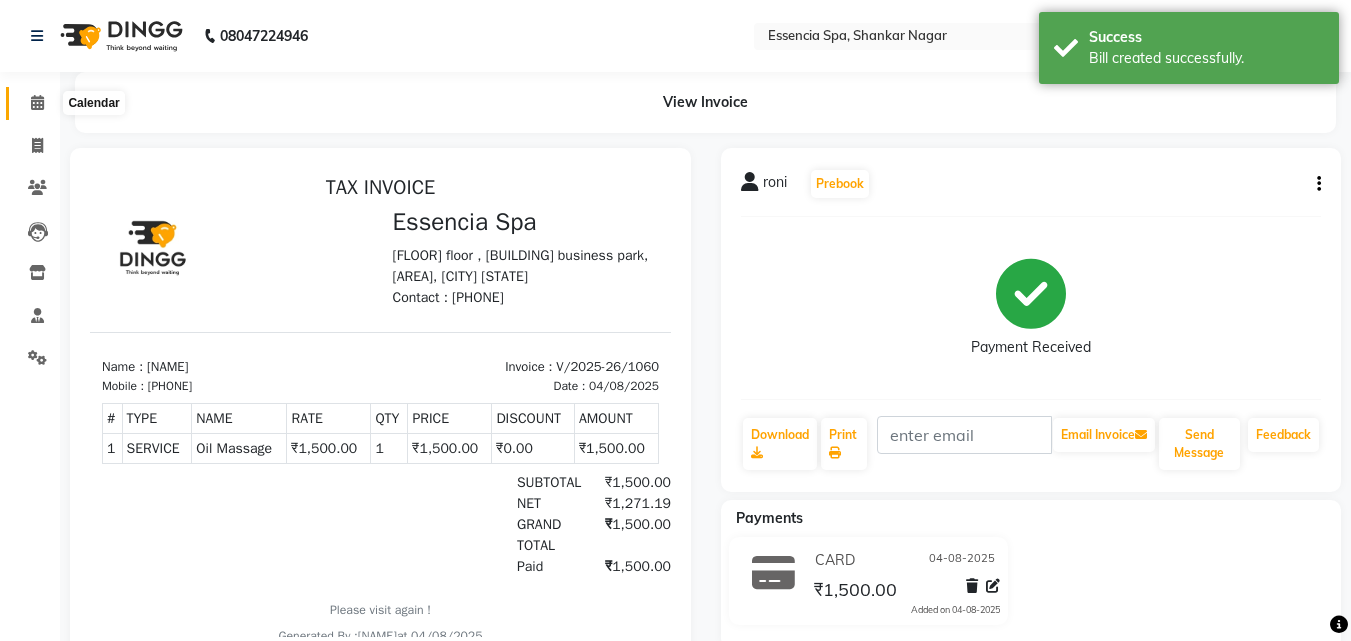 click 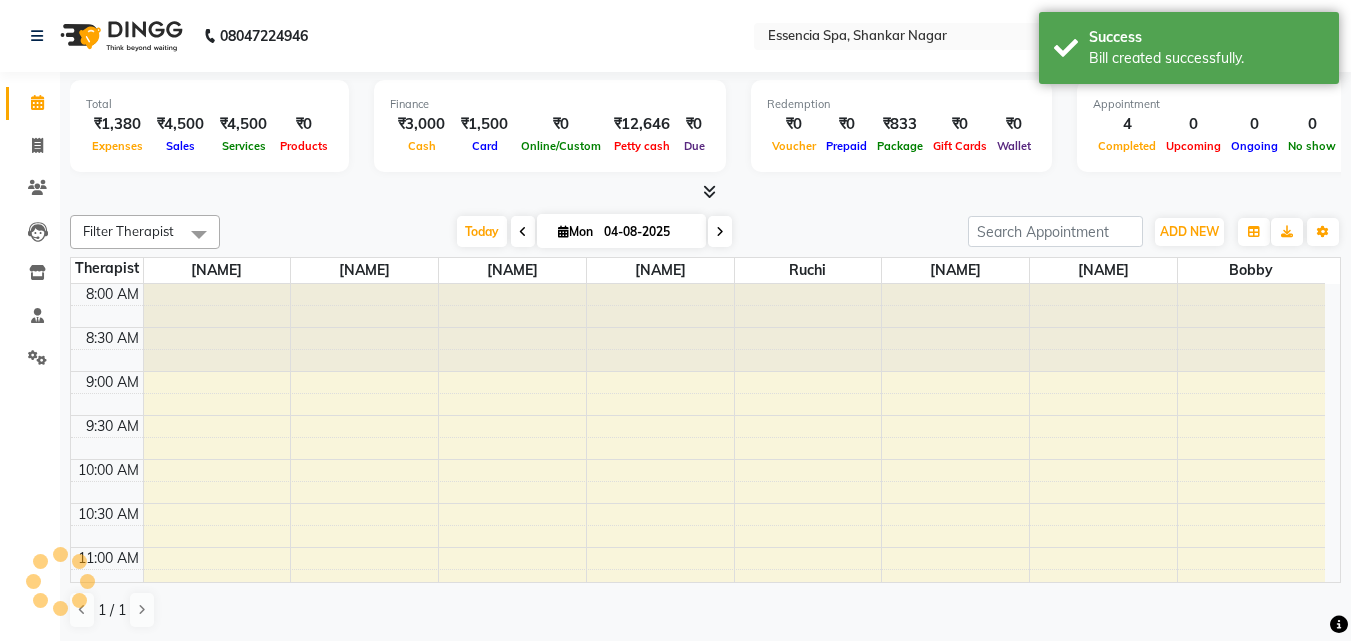 scroll, scrollTop: 0, scrollLeft: 0, axis: both 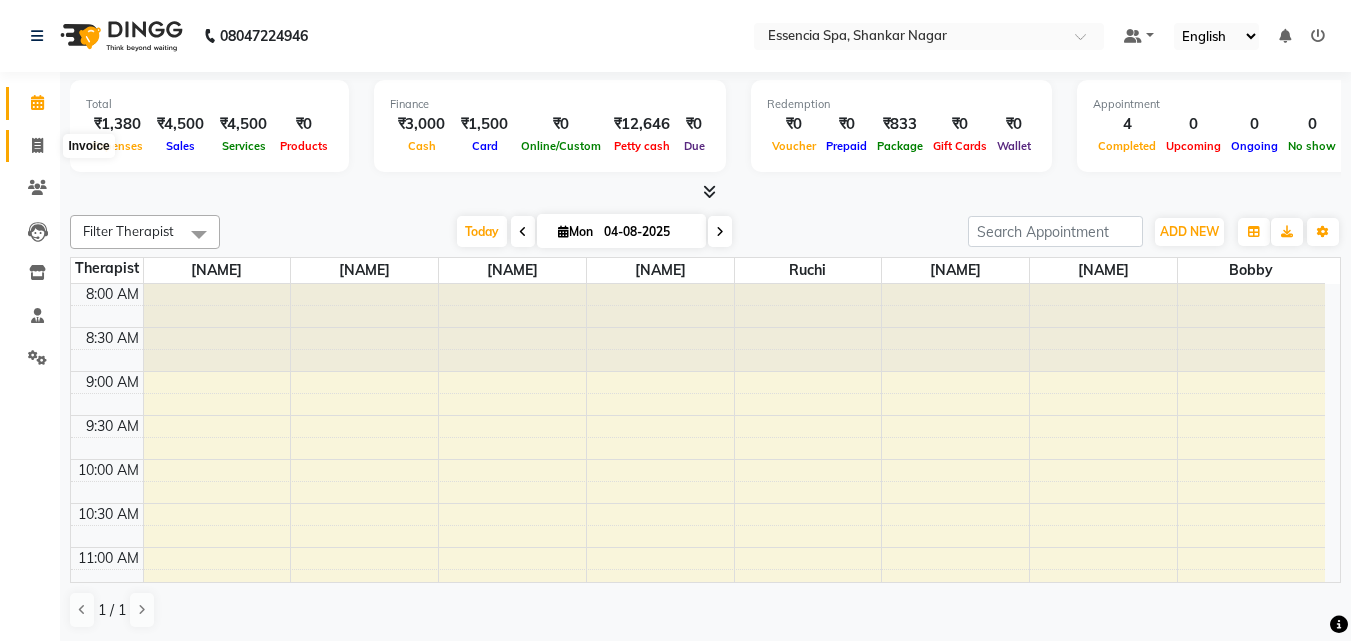 click 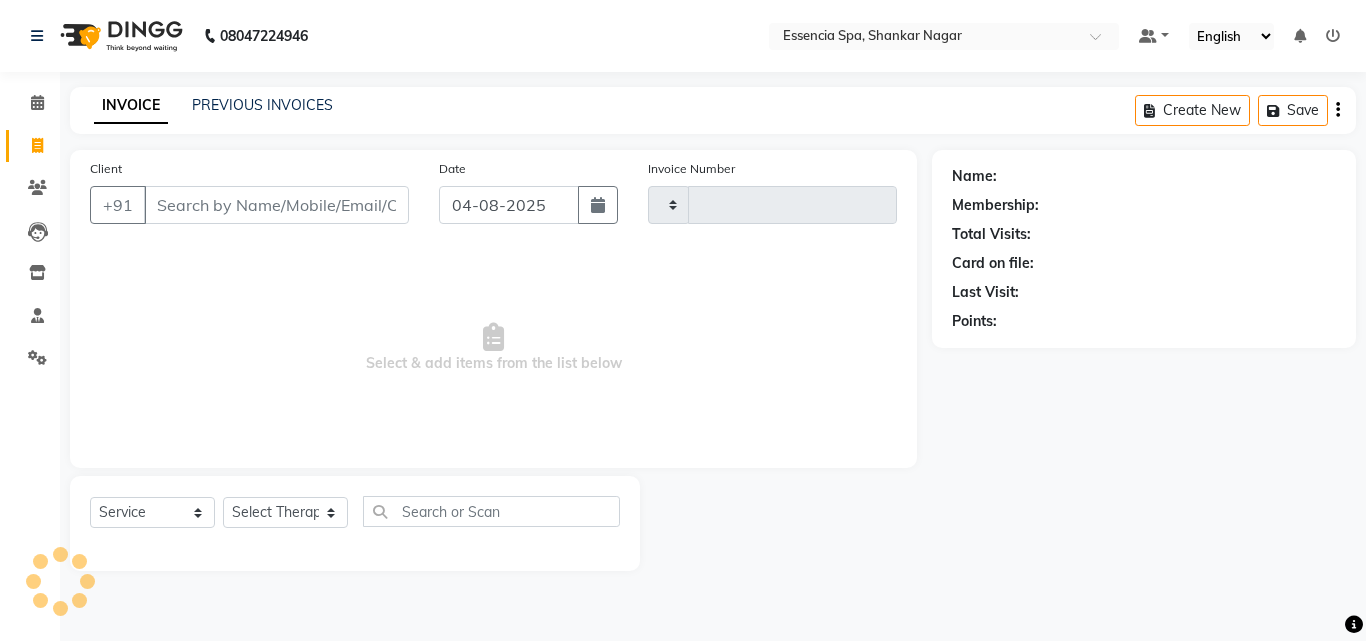 click on "Client" at bounding box center [276, 205] 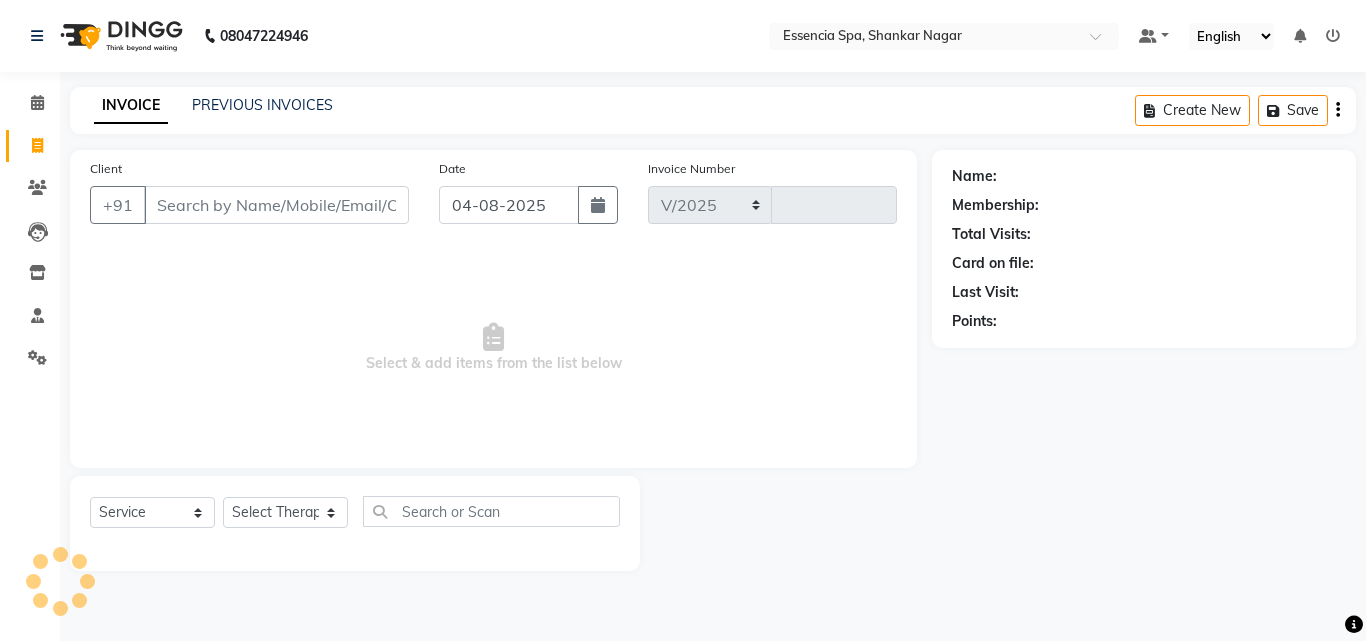 select on "7037" 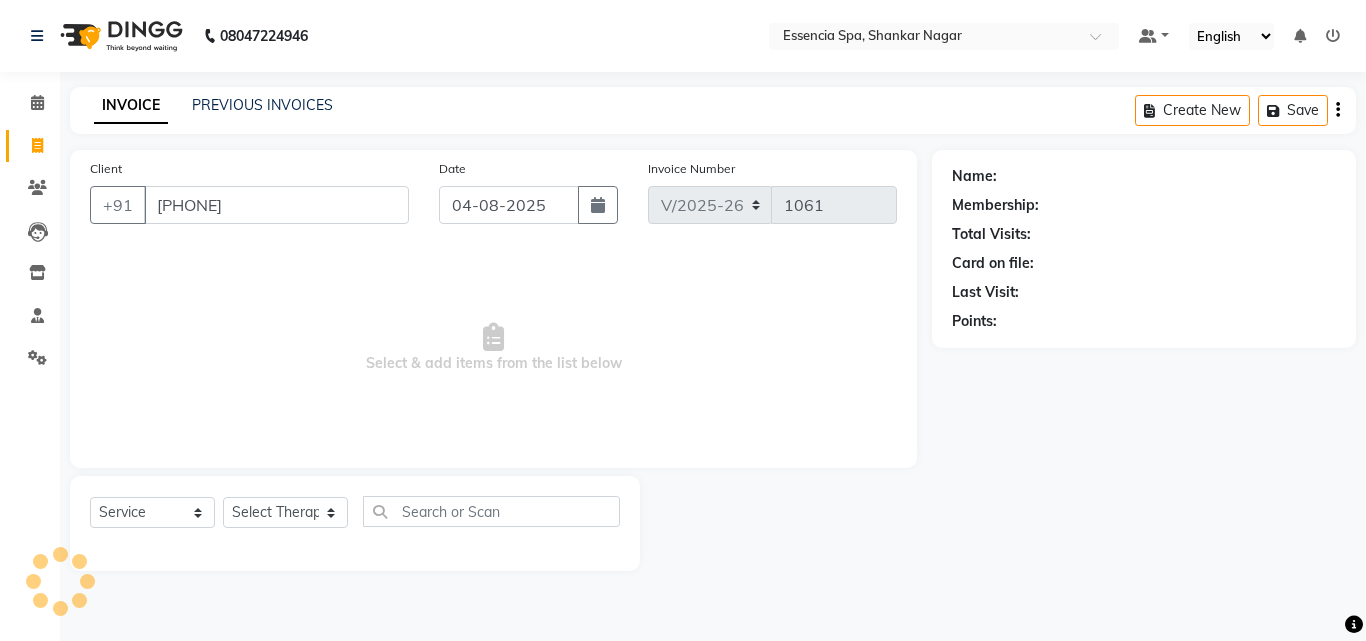 type on "[PHONE]" 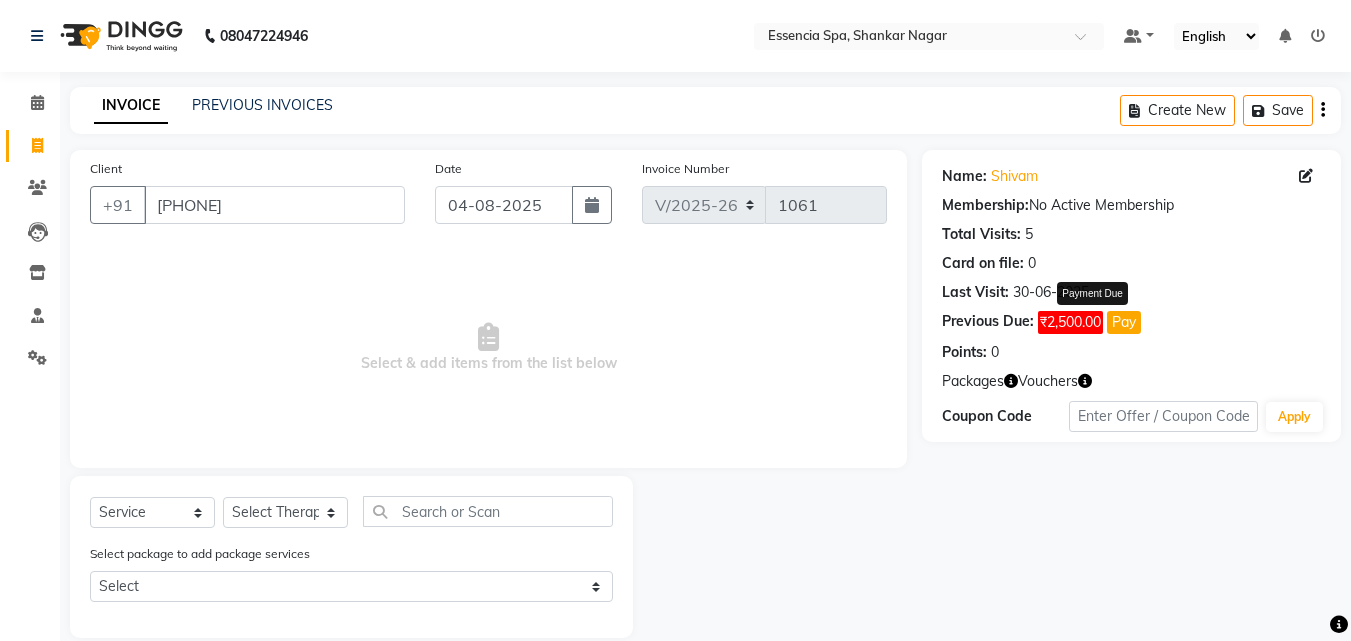 click on "Pay" 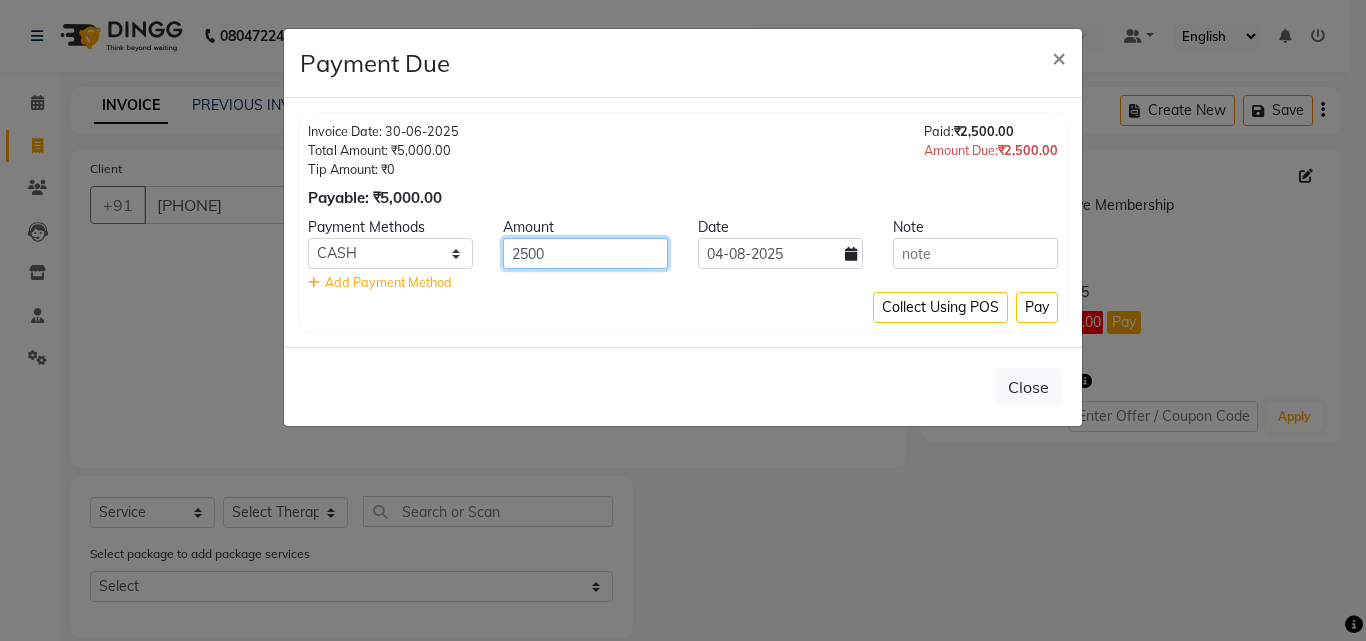 drag, startPoint x: 602, startPoint y: 255, endPoint x: 511, endPoint y: 255, distance: 91 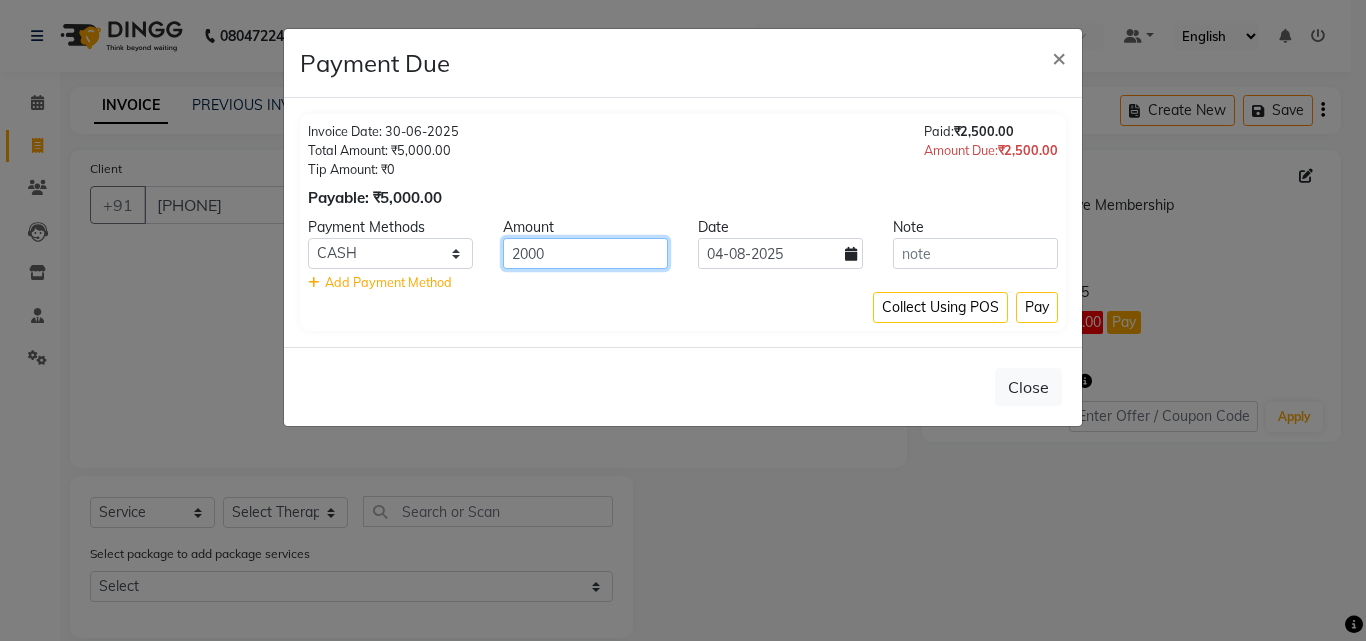 type on "2000" 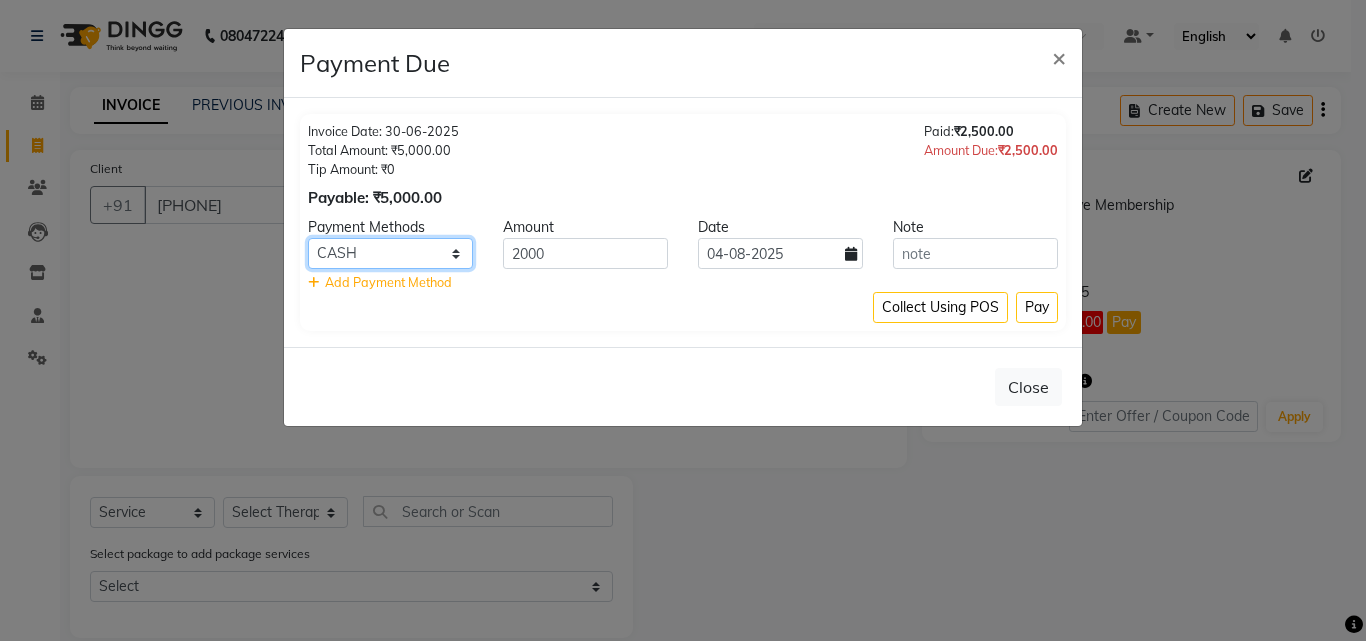 click on "CASH UPI CARD" 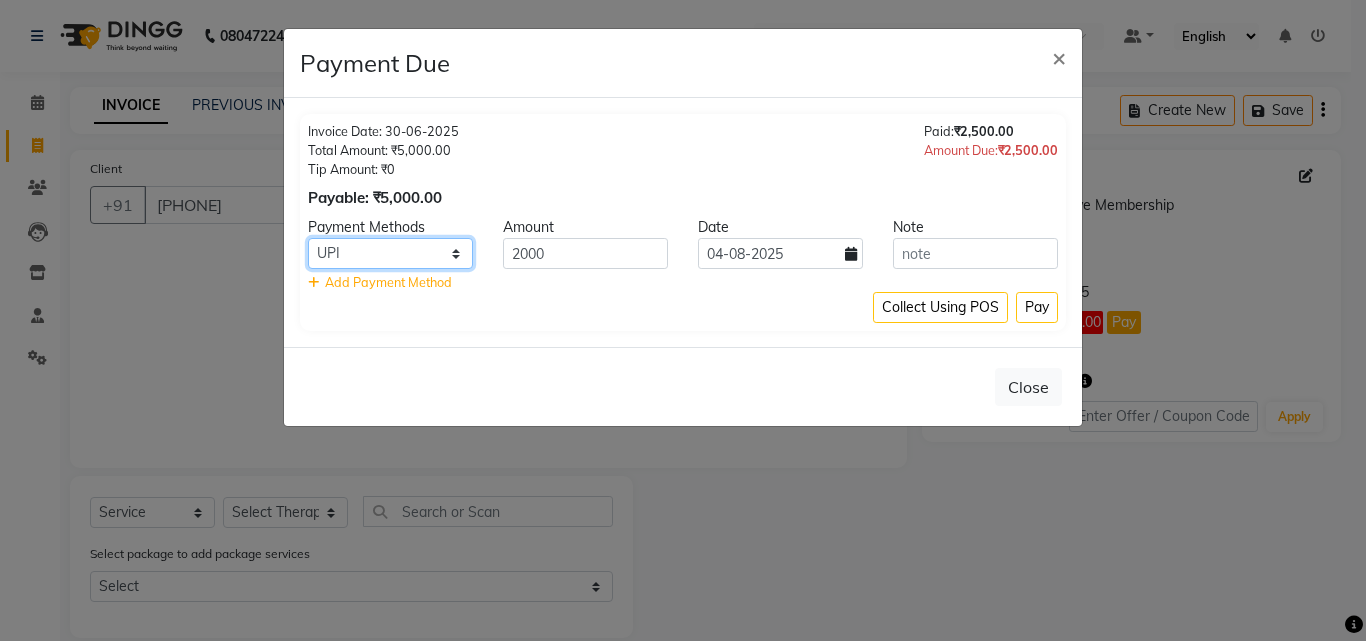 click on "CASH UPI CARD" 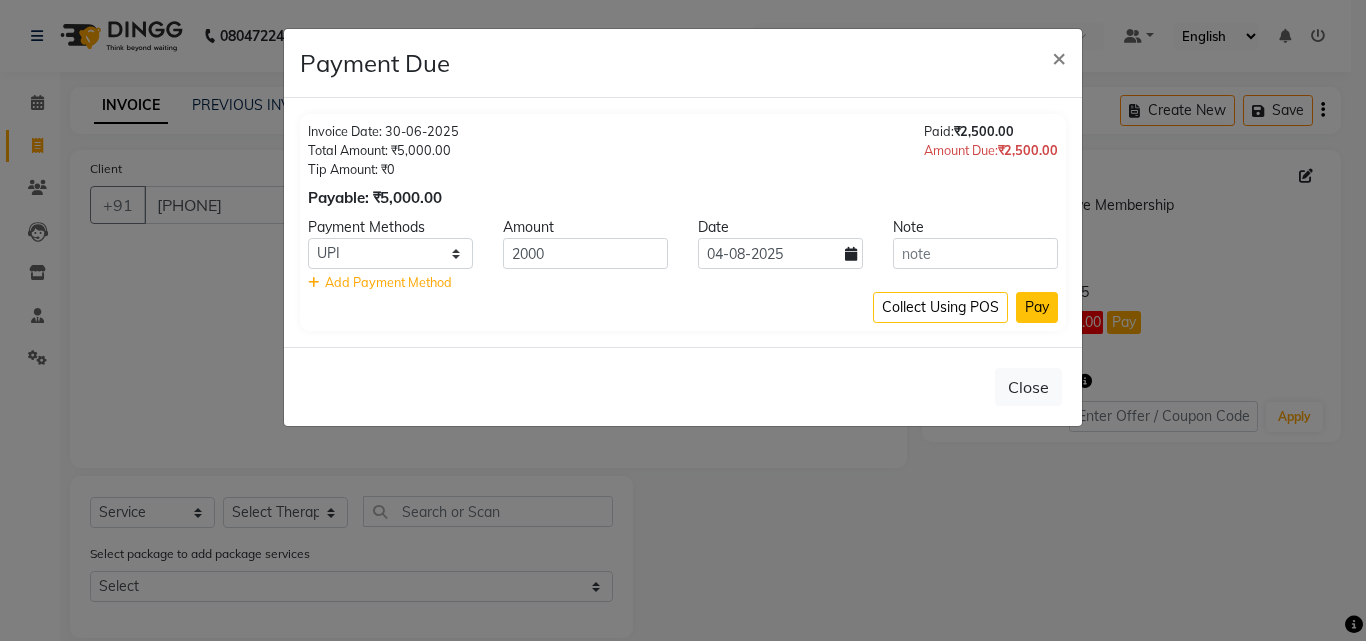 click on "Pay" 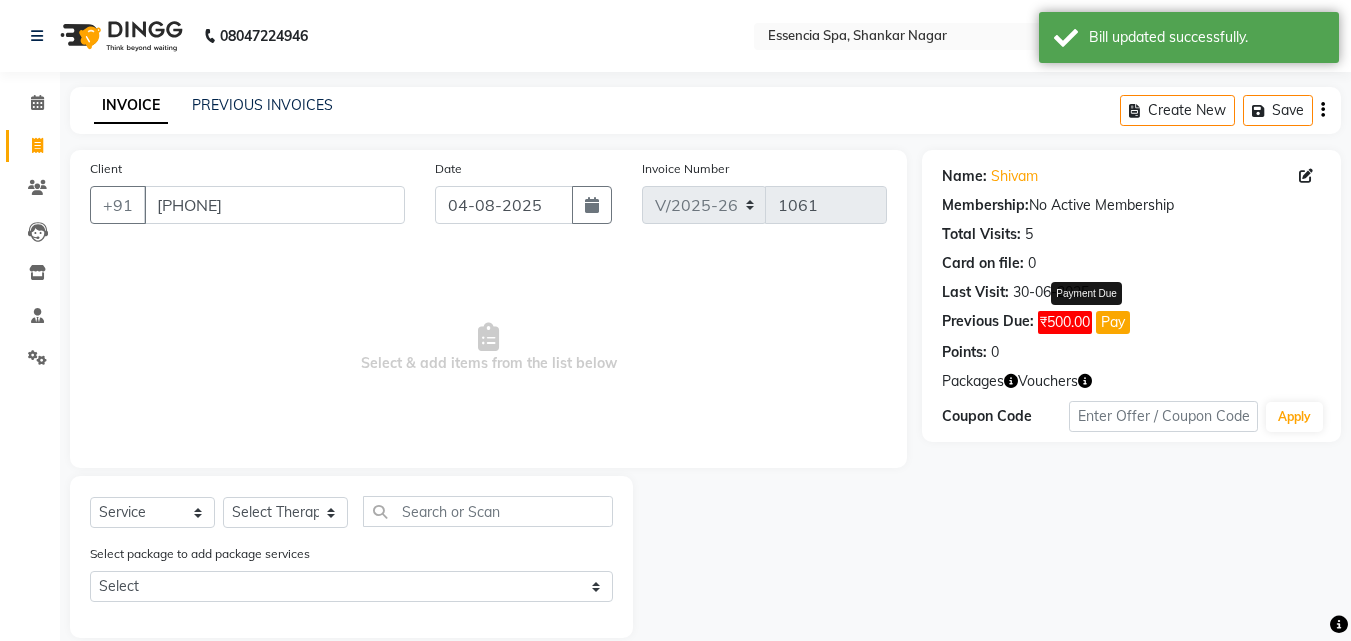 click on "Pay" 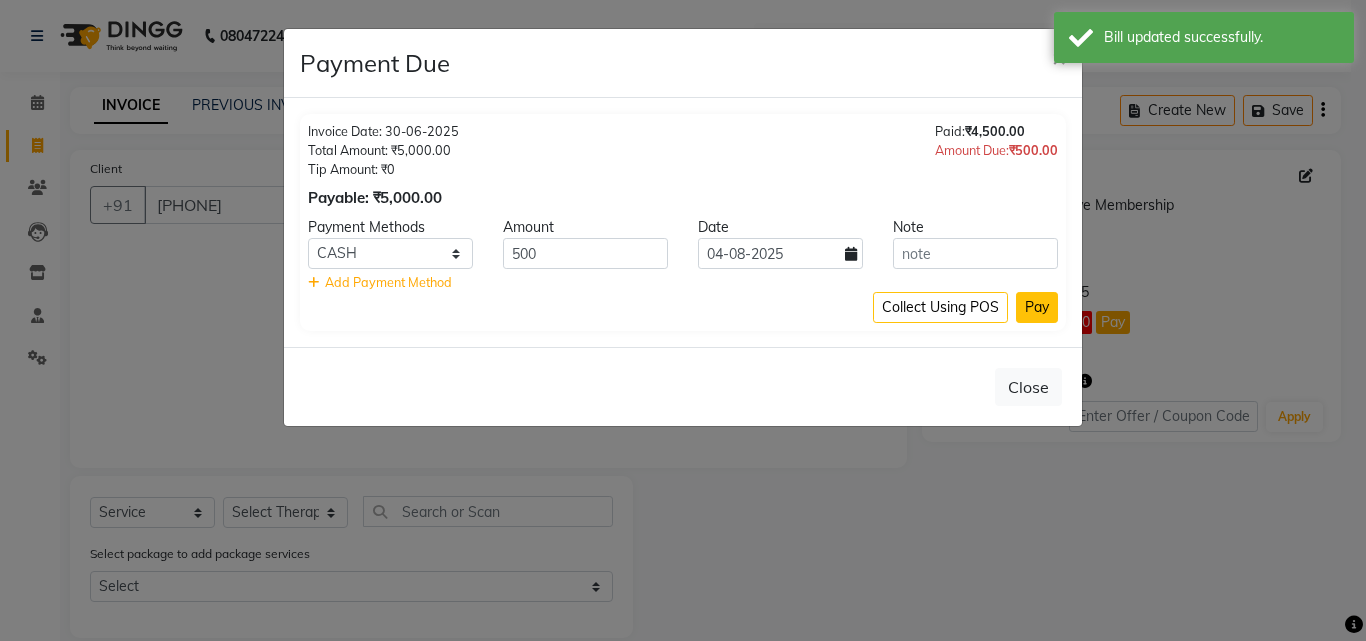 click on "Pay" 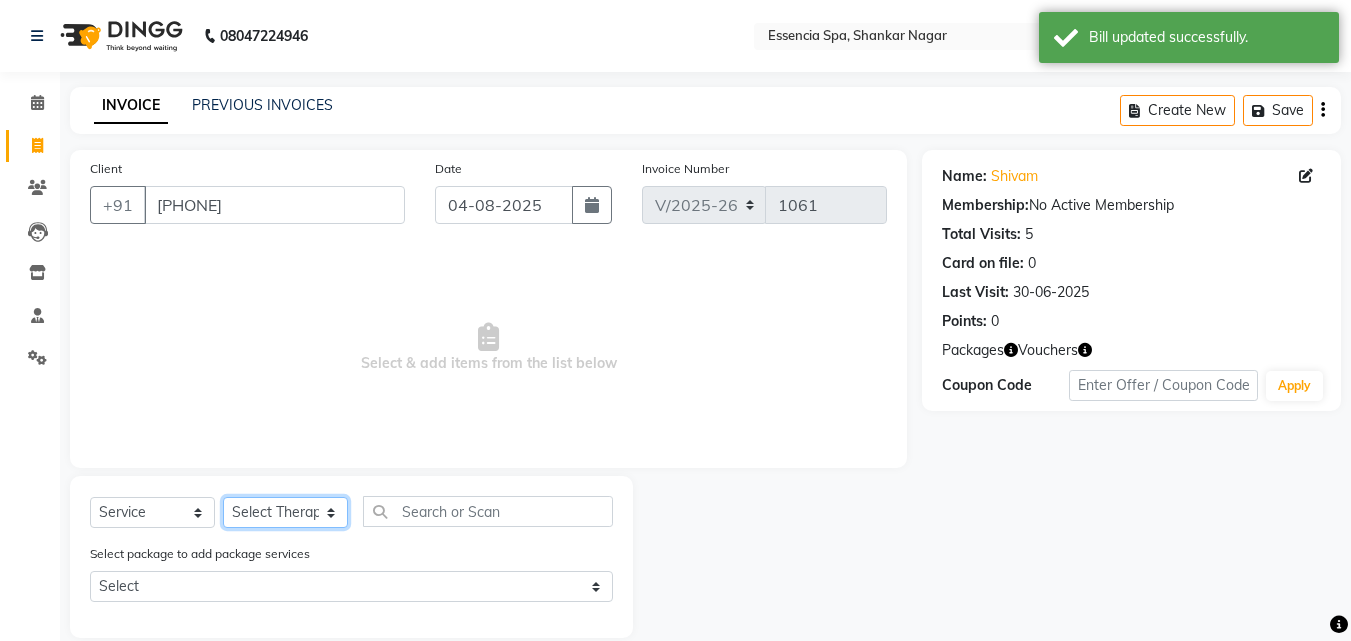 click on "Select Therapist [NAME] [NAME] [NAME] [NAME] [NAME] [NAME] [NAME] [NAME]" 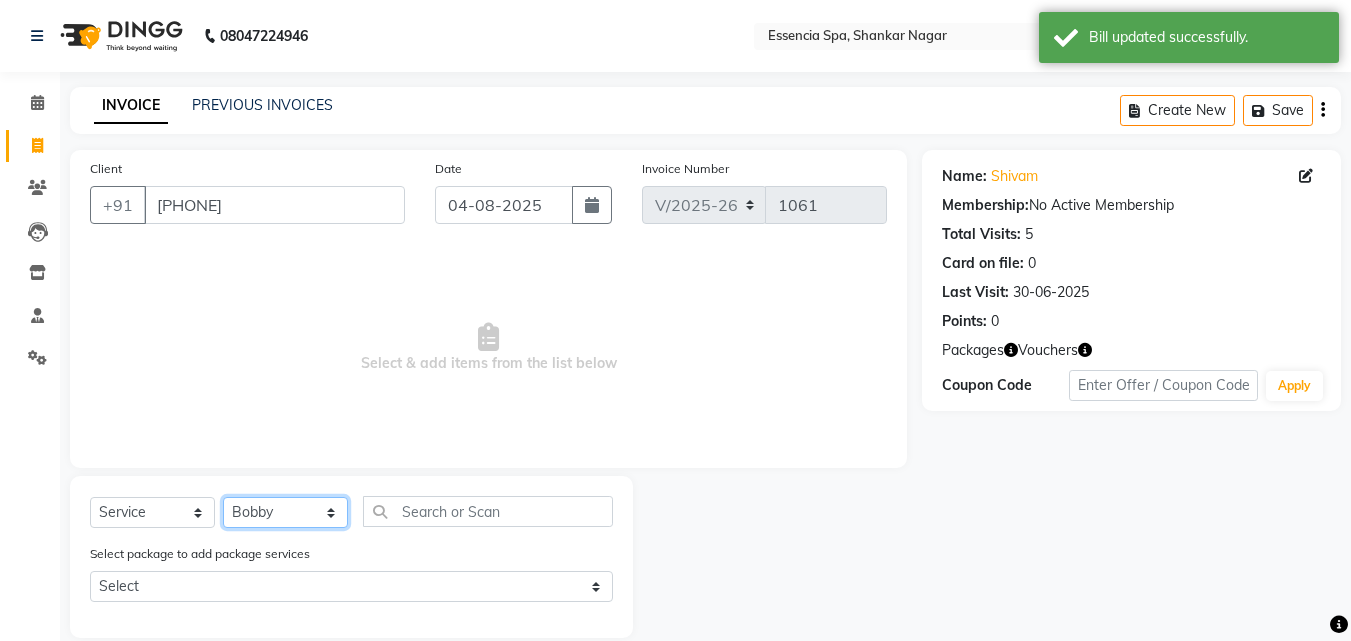 click on "Select Therapist [NAME] [NAME] [NAME] [NAME] [NAME] [NAME] [NAME] [NAME]" 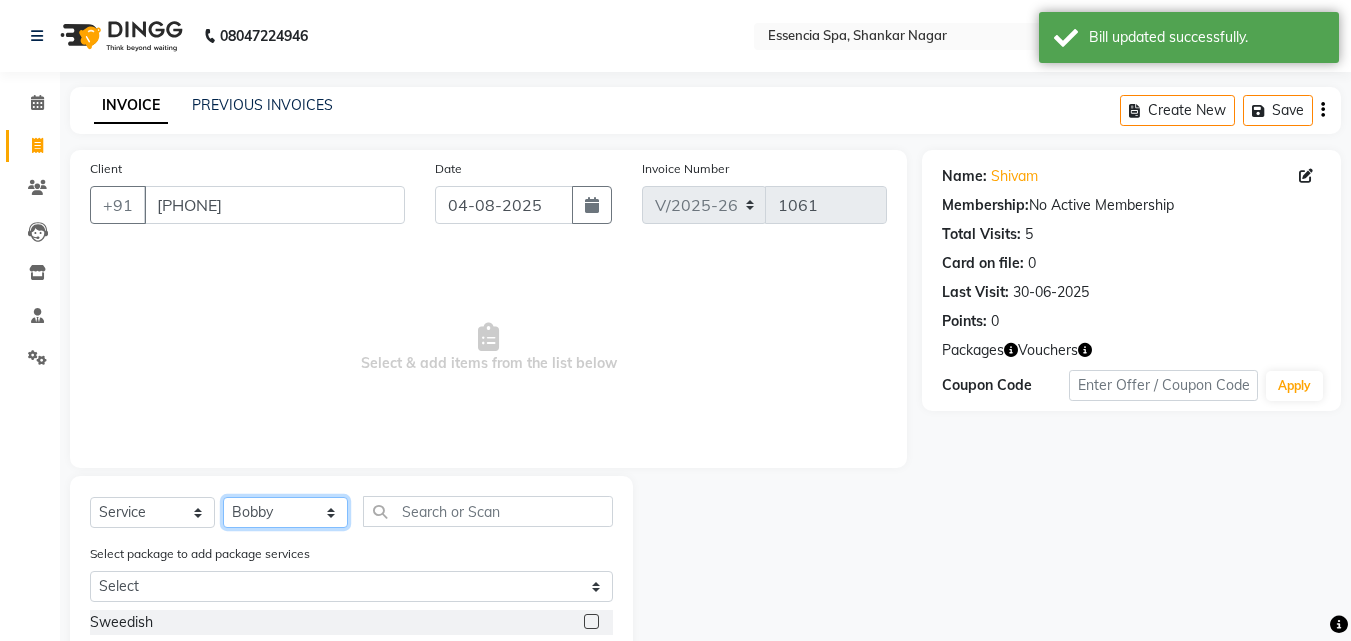 scroll, scrollTop: 227, scrollLeft: 0, axis: vertical 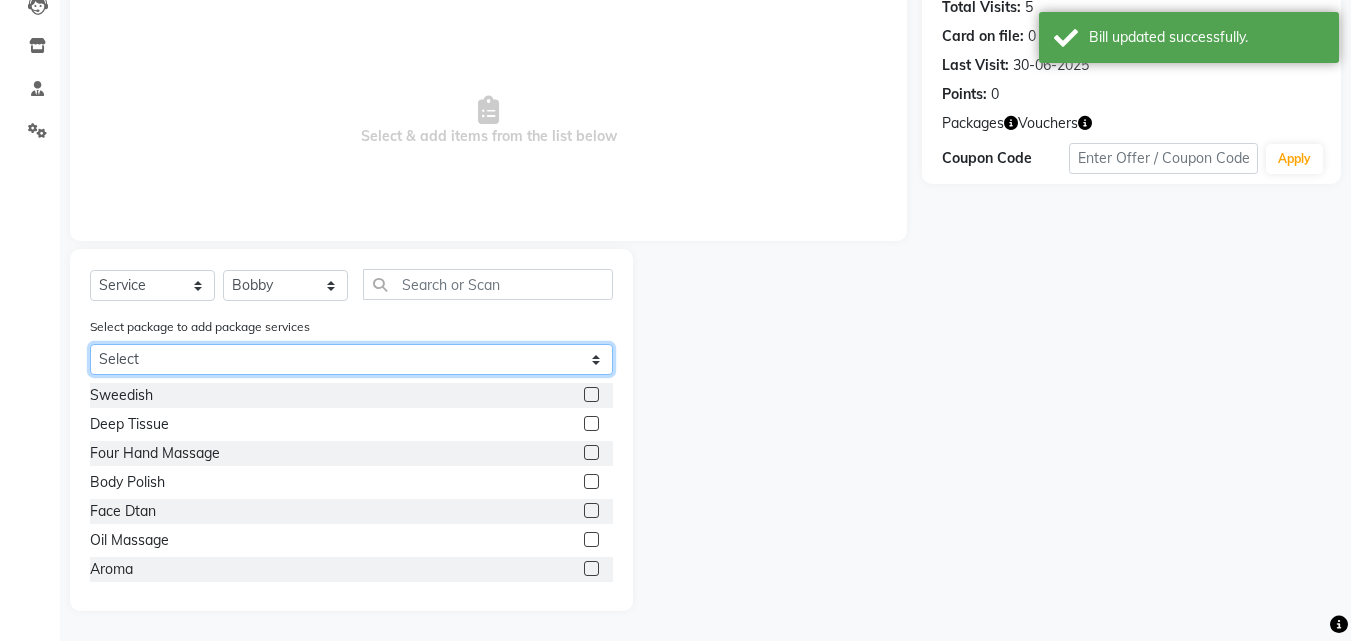 click on "Select 5k6" 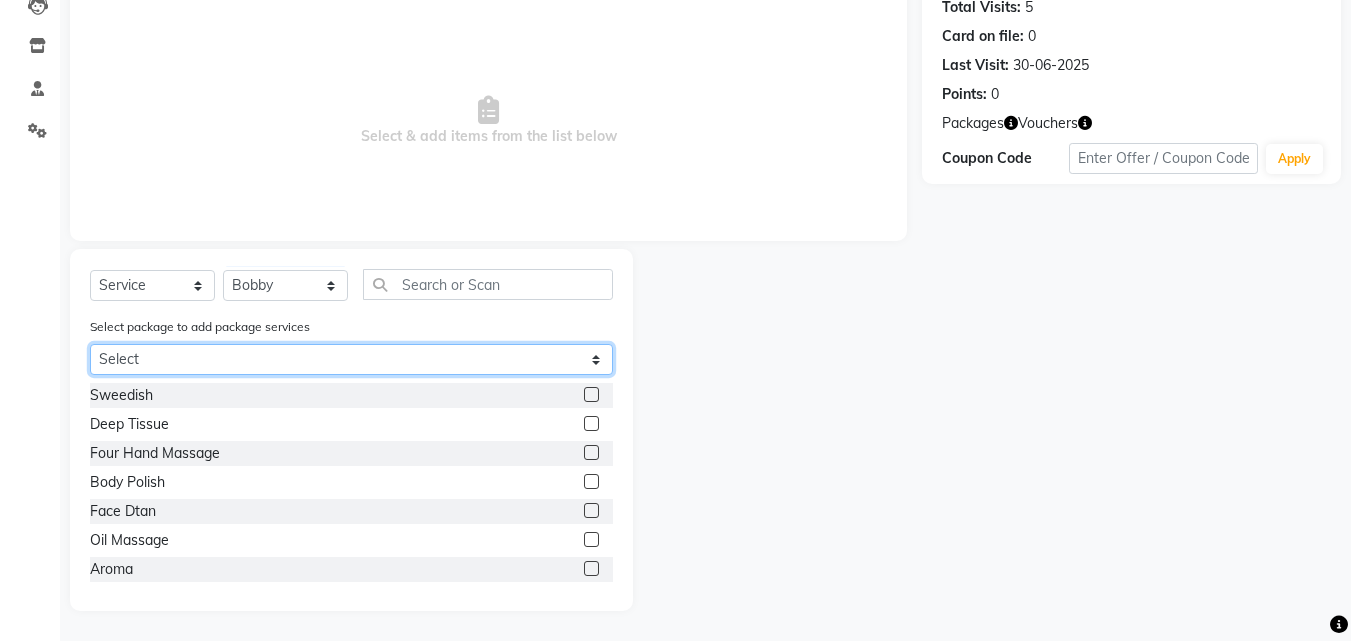 select on "1: Object" 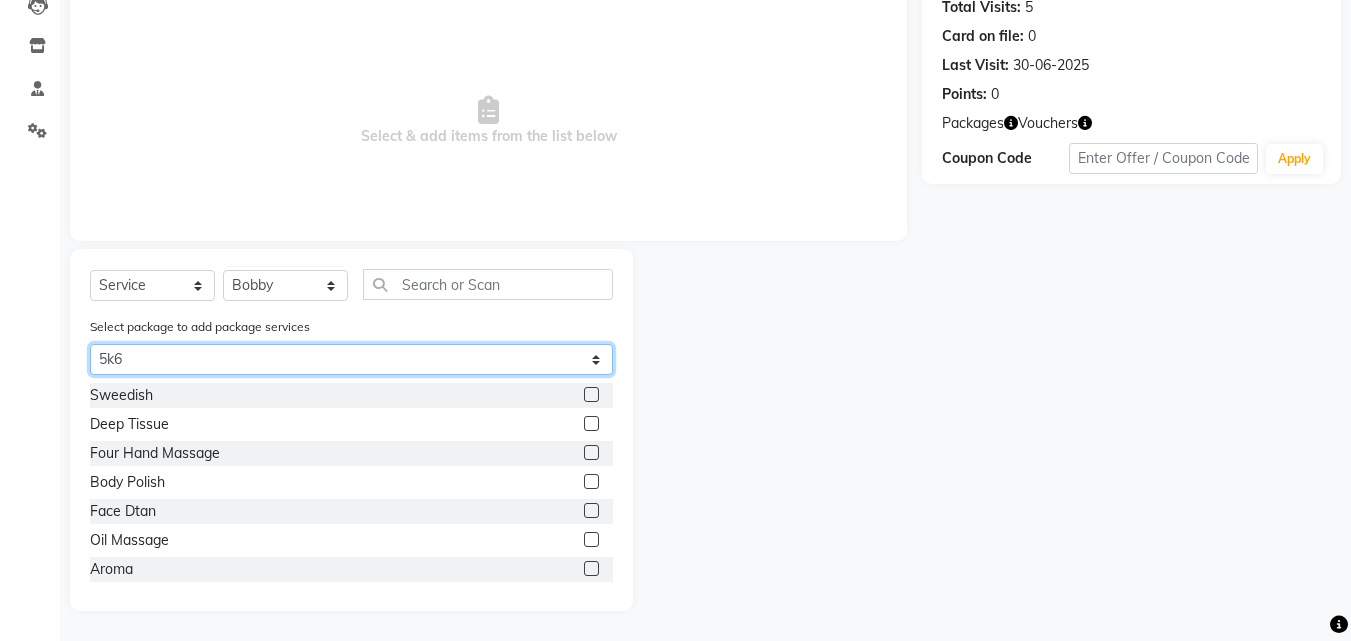 click on "Select 5k6" 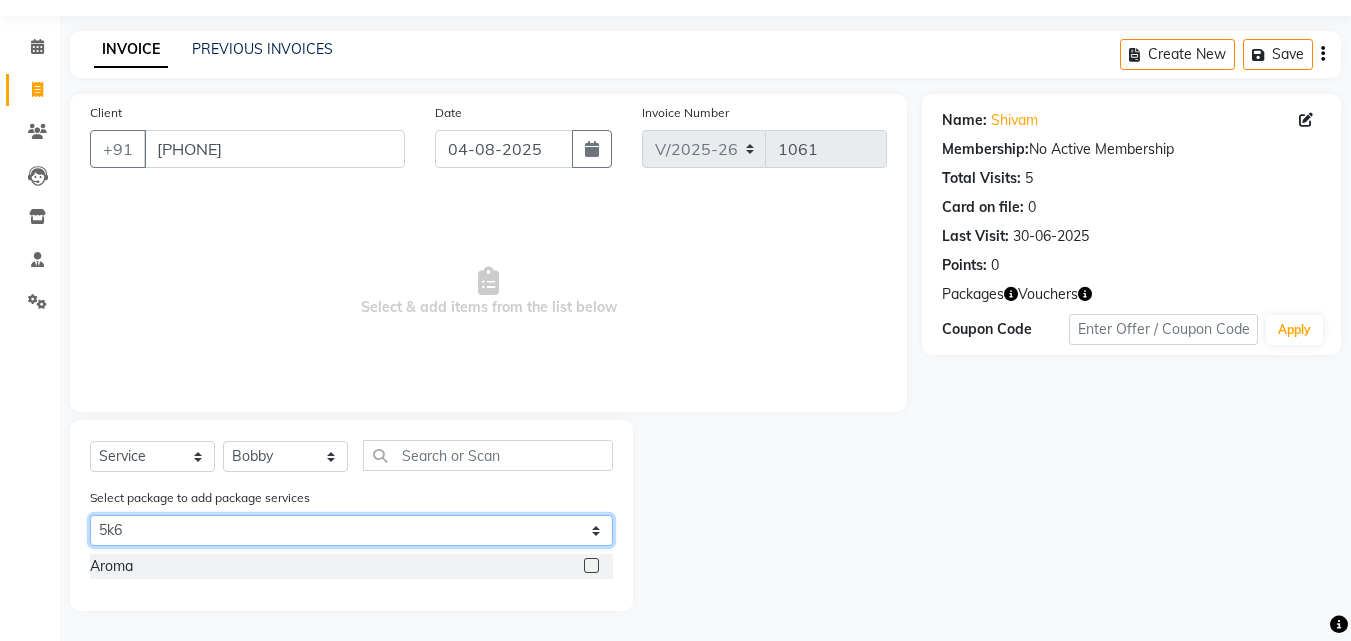scroll, scrollTop: 56, scrollLeft: 0, axis: vertical 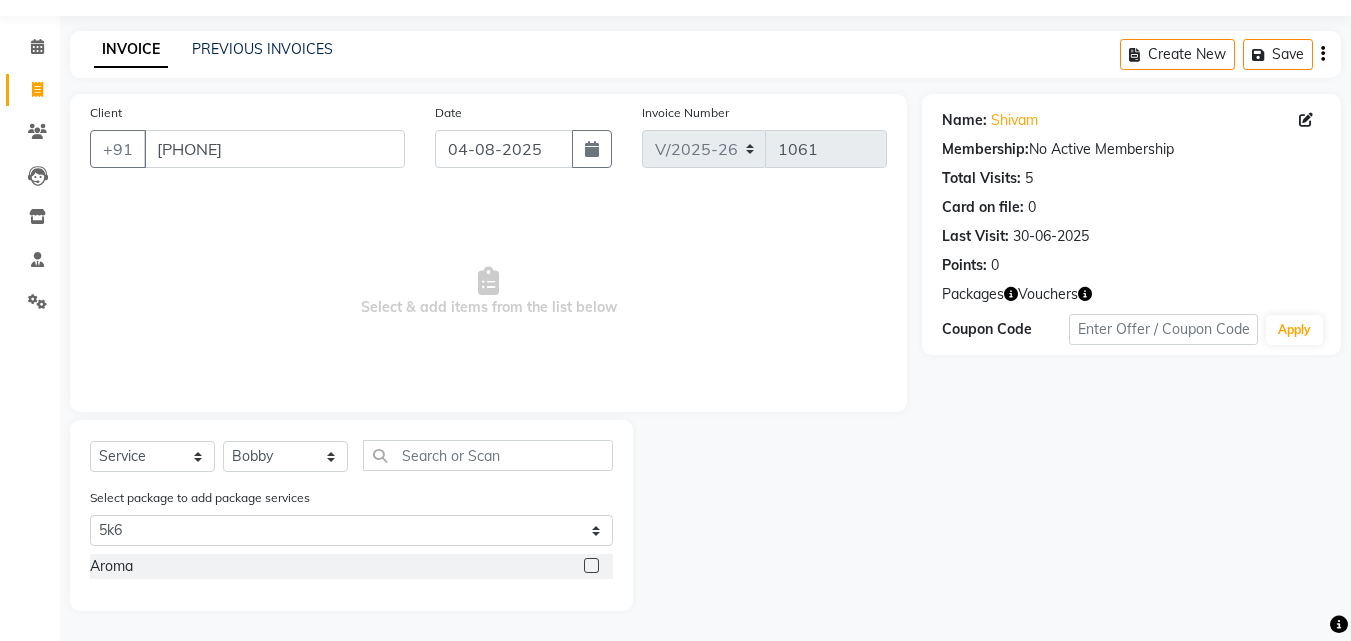 drag, startPoint x: 589, startPoint y: 568, endPoint x: 599, endPoint y: 556, distance: 15.6205 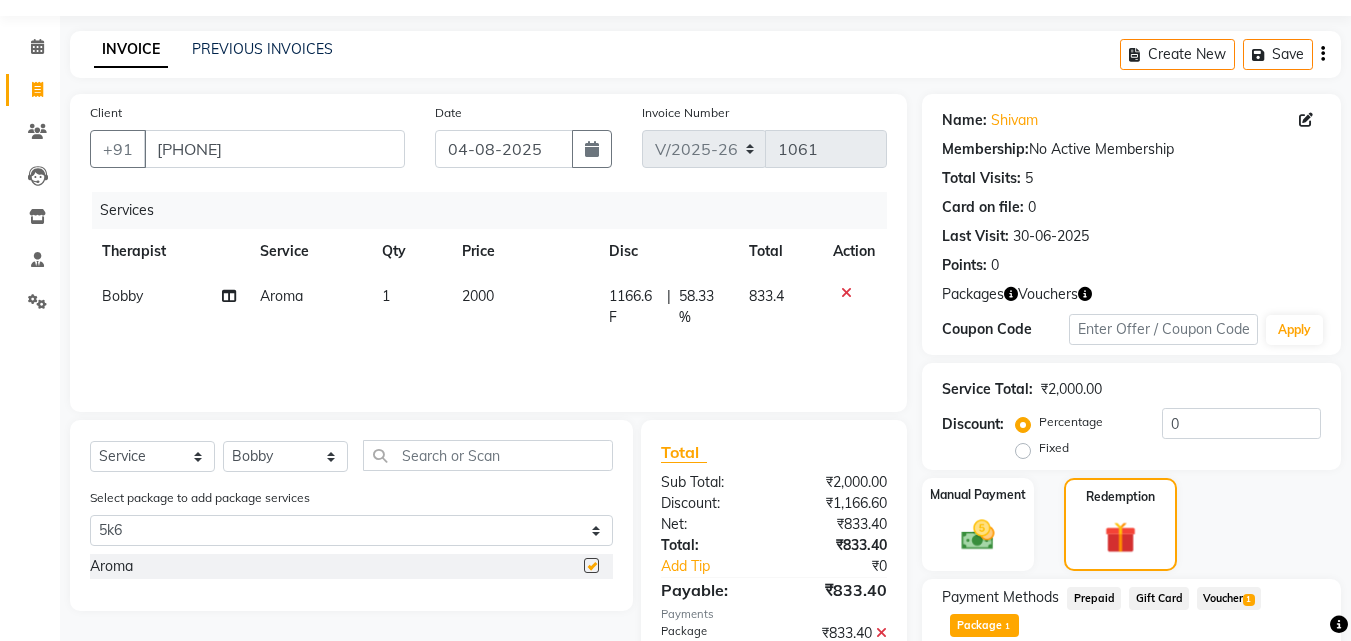 checkbox on "false" 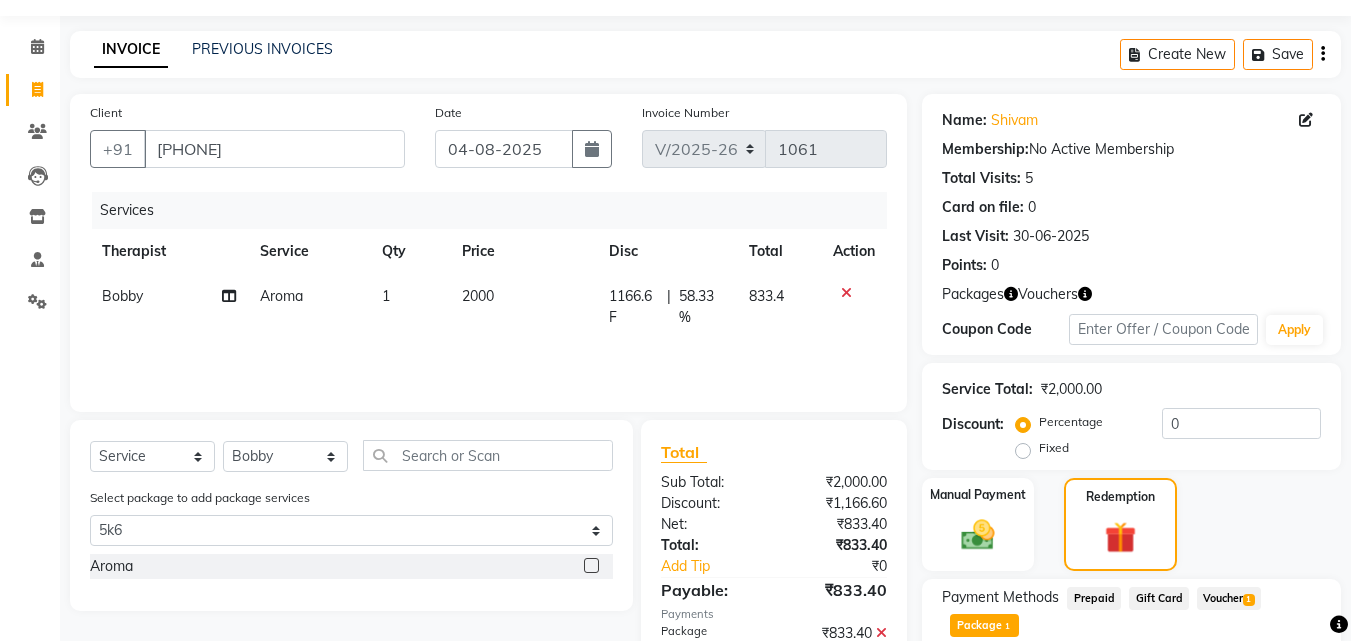 scroll, scrollTop: 374, scrollLeft: 0, axis: vertical 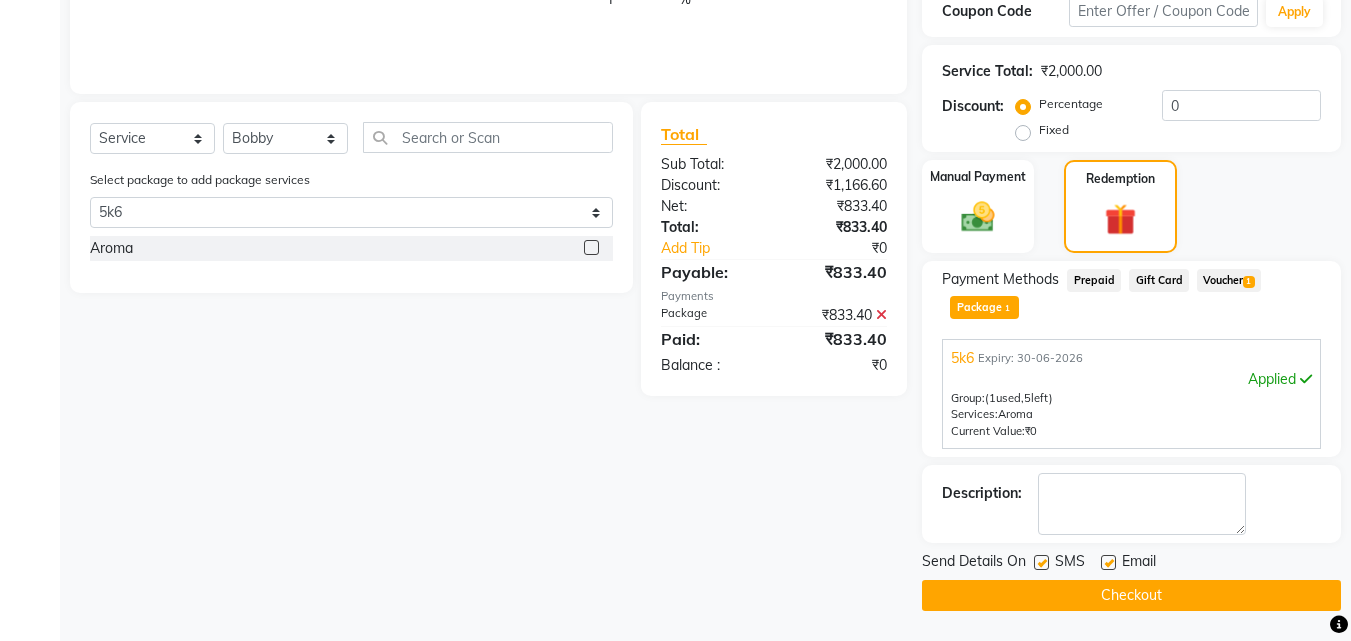 click 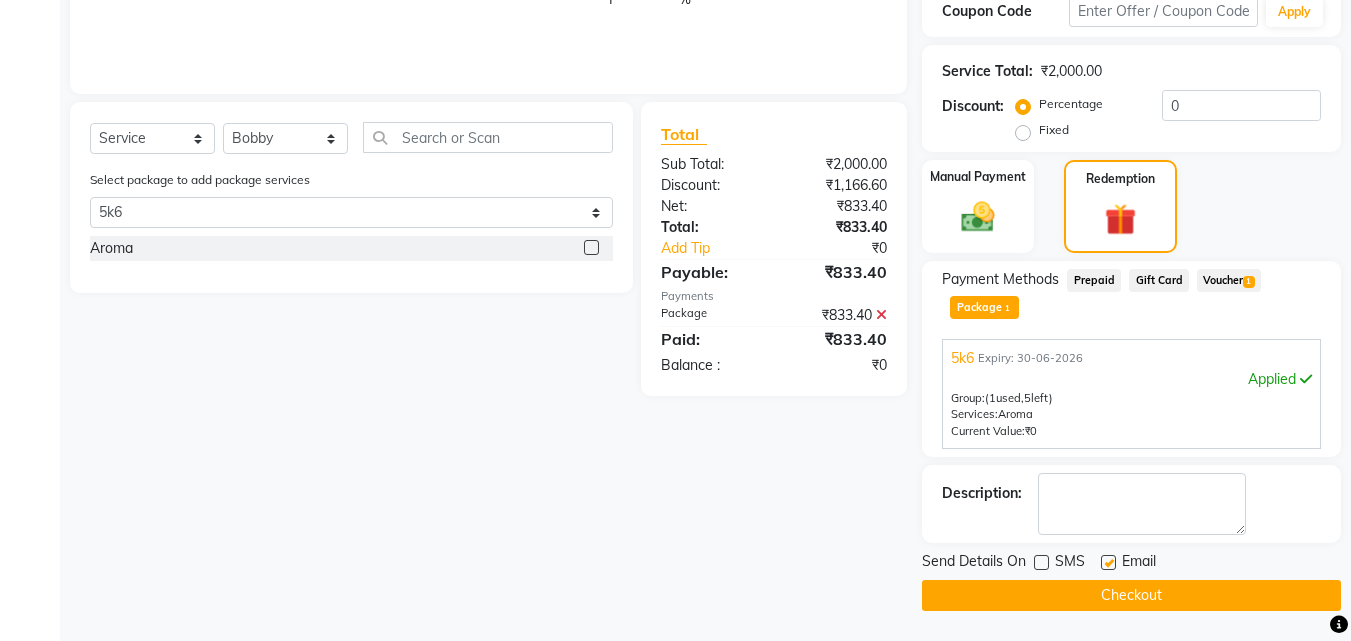click 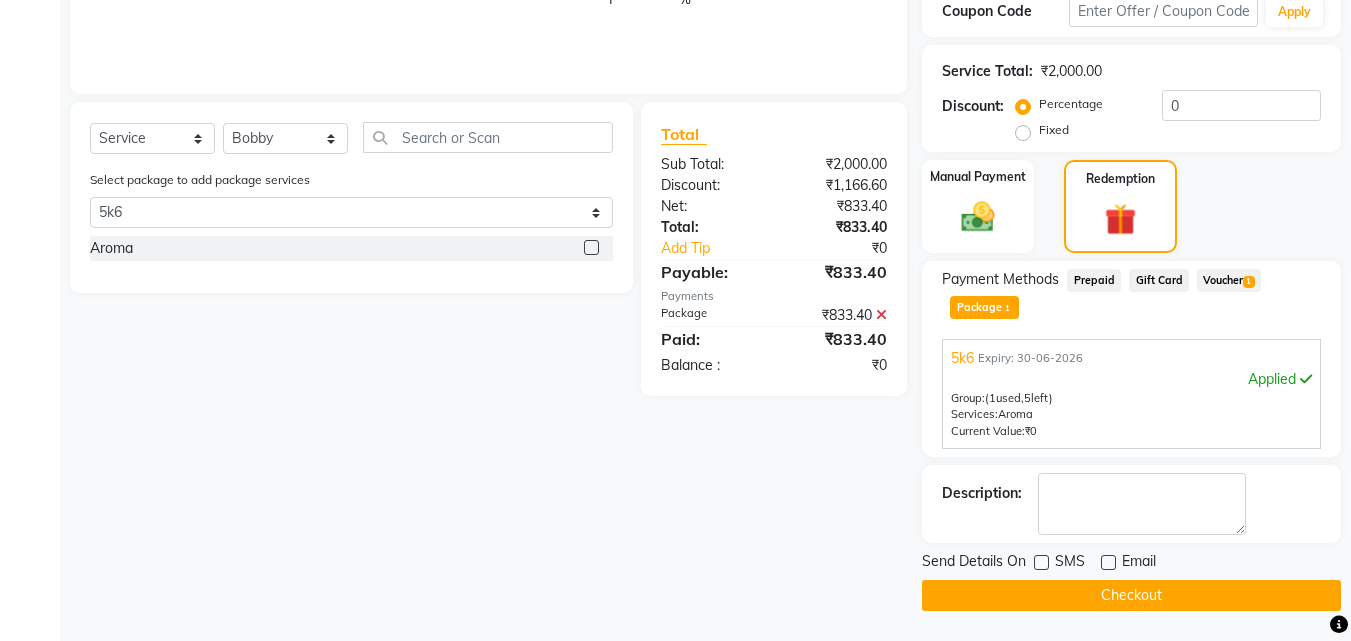 click on "Checkout" 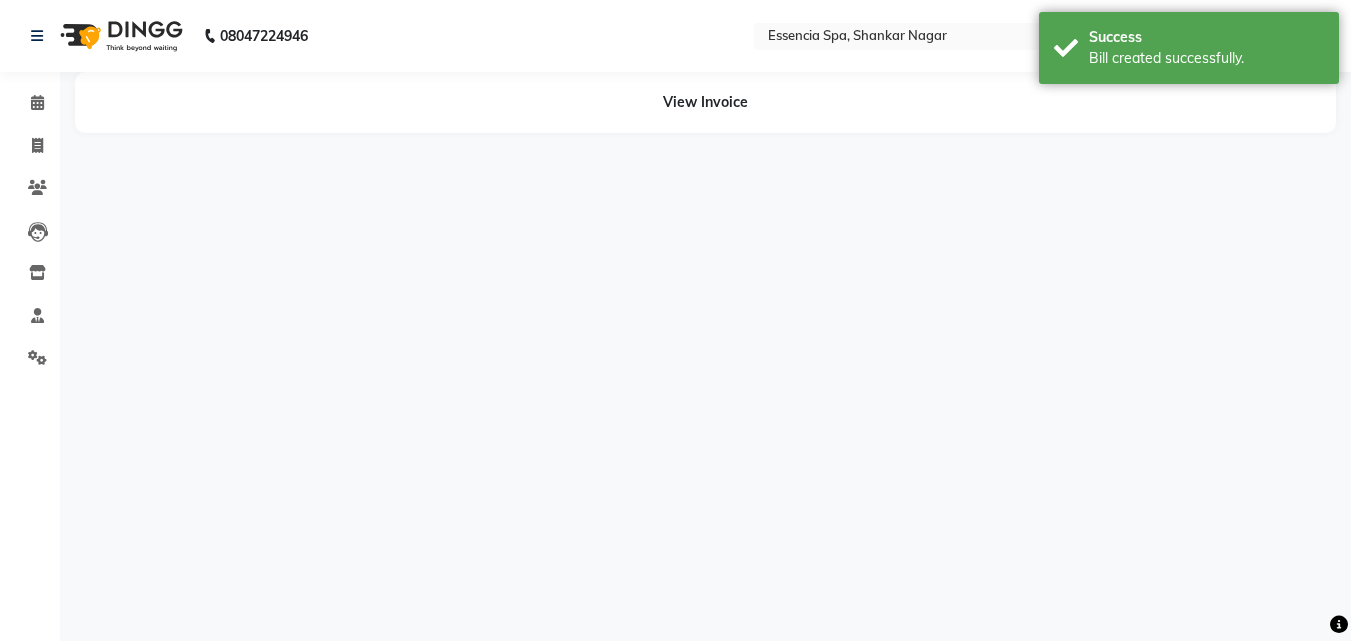 scroll, scrollTop: 0, scrollLeft: 0, axis: both 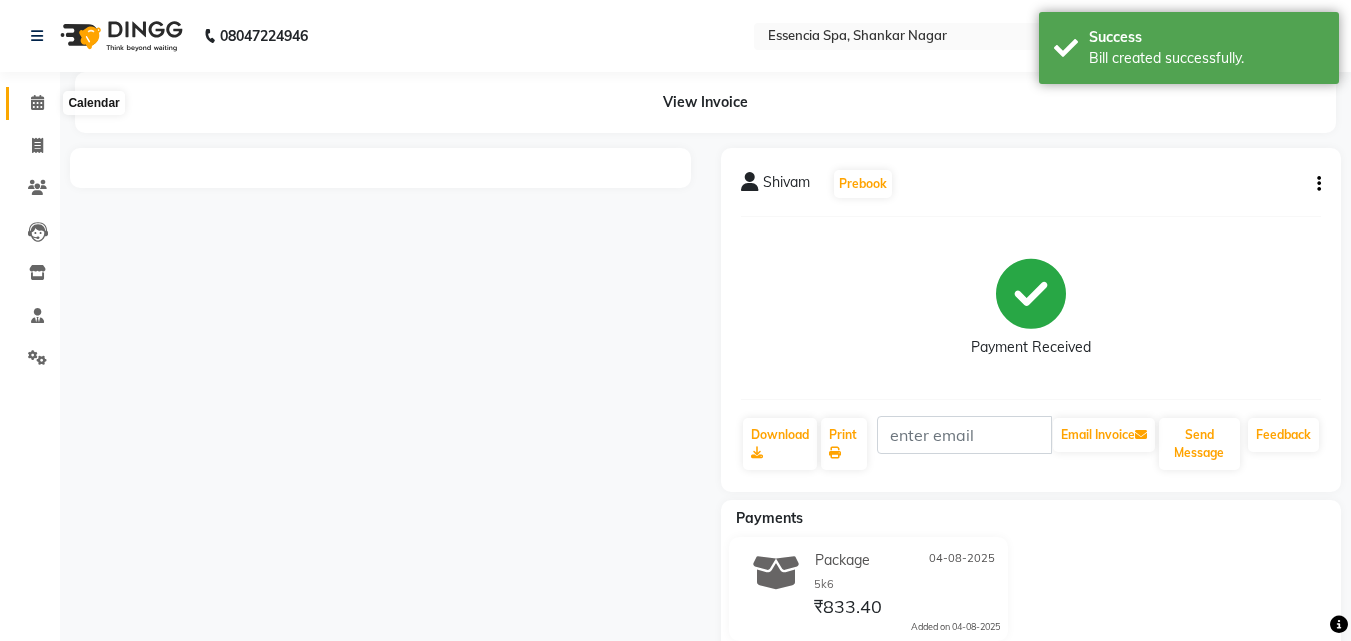 click 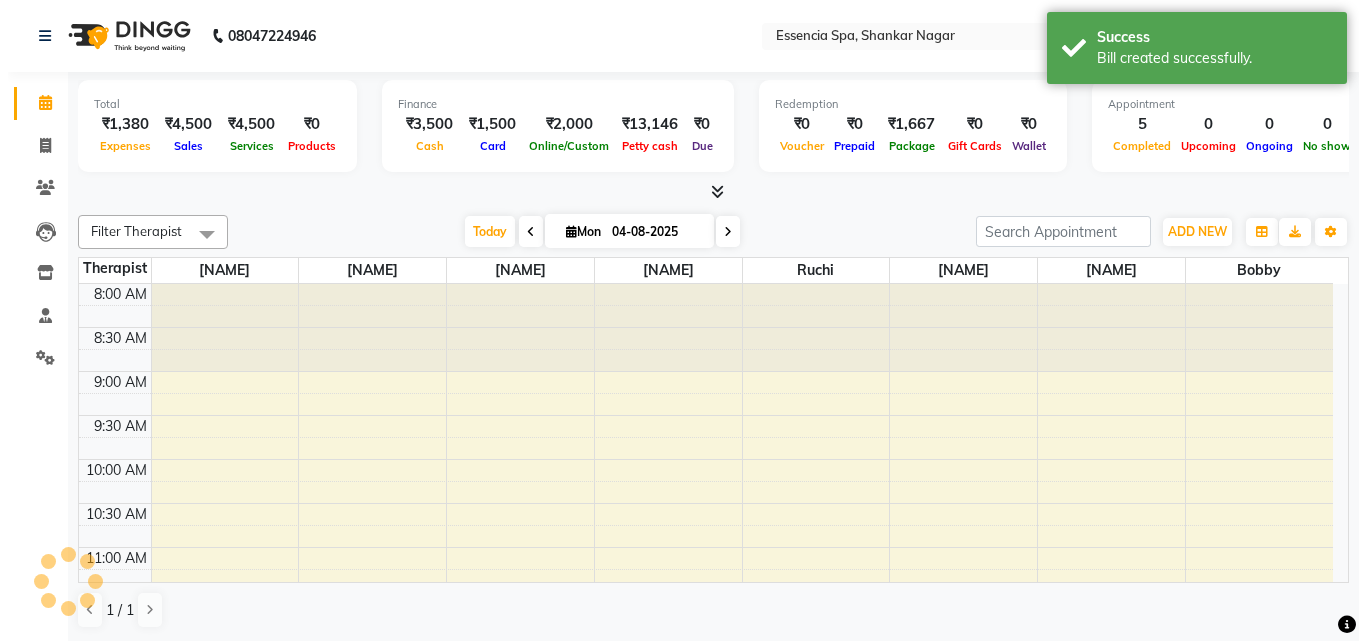 scroll, scrollTop: 0, scrollLeft: 0, axis: both 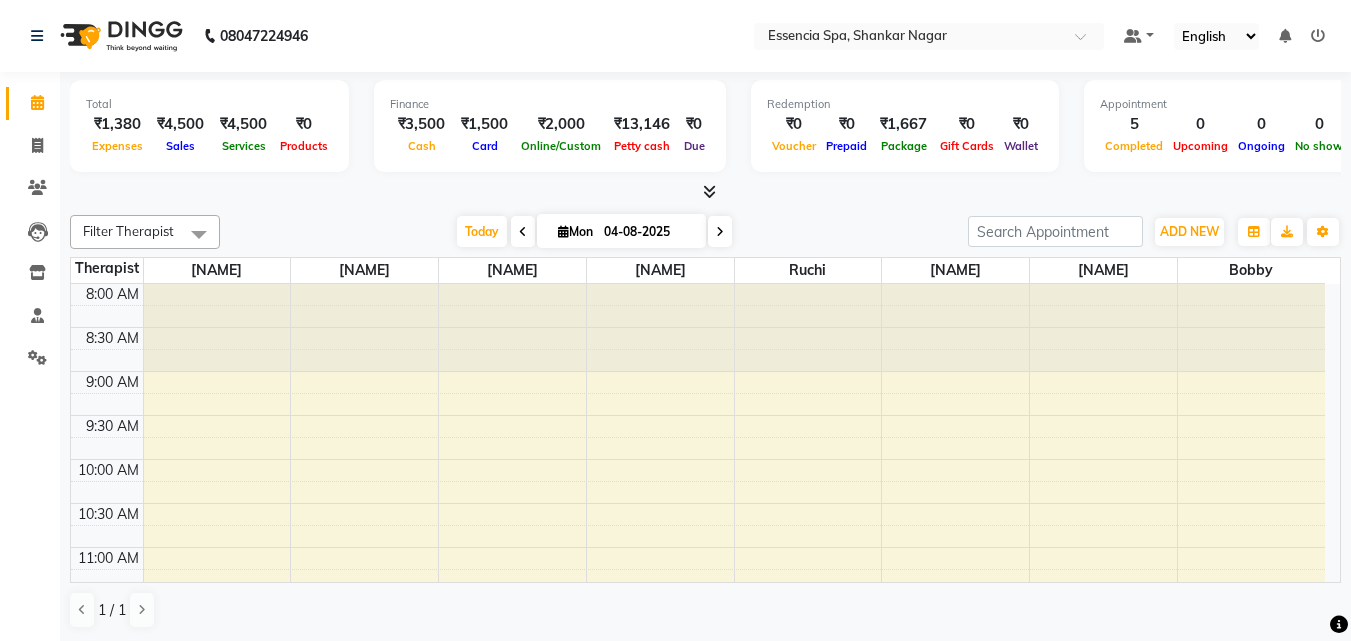 click on "Total ₹1,380 Expenses ₹4,500 Sales ₹4,500 Services ₹0 Products Finance ₹3,500 Cash ₹1,500 Card ₹2,000 Online/Custom ₹13,146 Petty cash ₹0 Due Redemption ₹0 Voucher ₹0 Prepaid ₹1,667 Package ₹0 Gift Cards ₹0 Wallet Appointment 5 Completed 0 Upcoming 0 Ongoing 0 No show Other sales ₹0 Packages ₹0 Memberships ₹0 Vouchers ₹0 Prepaids ₹0 Gift Cards Filter Therapist Select All [NAME] [NAME] [NAME] [NAME] [NAME] [NAME] [NAME] [NAME] Today Mon 04-08-2025 Toggle Dropdown Add Appointment Add Invoice Add Expense Add Attendance Add Client Add Transaction Toggle Dropdown Add Appointment Add Invoice Add Expense Add Attendance Add Client ADD NEW Toggle Dropdown Add Appointment Add Invoice Add Expense Add Attendance Add Client Add Transaction Filter Therapist Select All [NAME] [NAME] [NAME] [NAME] [NAME] [NAME] [NAME] [NAME] Group By Staff View Room View View as Vertical Vertical - Week View Horizontal Horizontal - Week View List Toggle Dropdown Calendar Settings Manage Tags" 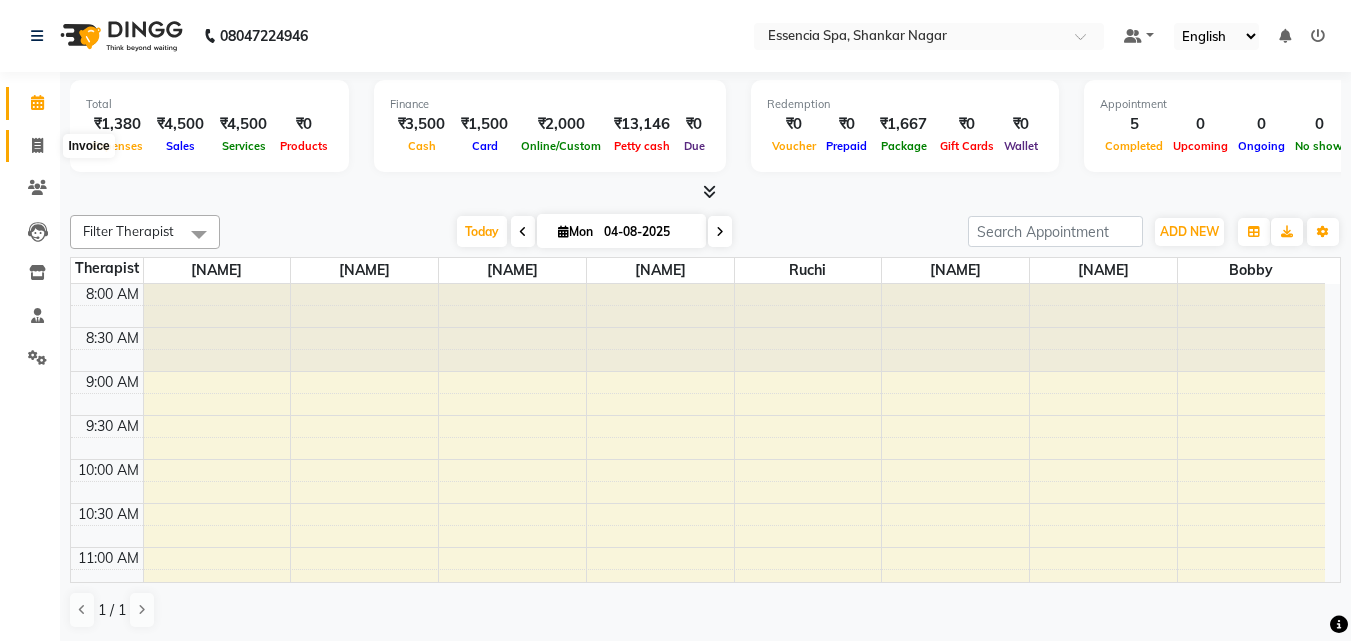 click 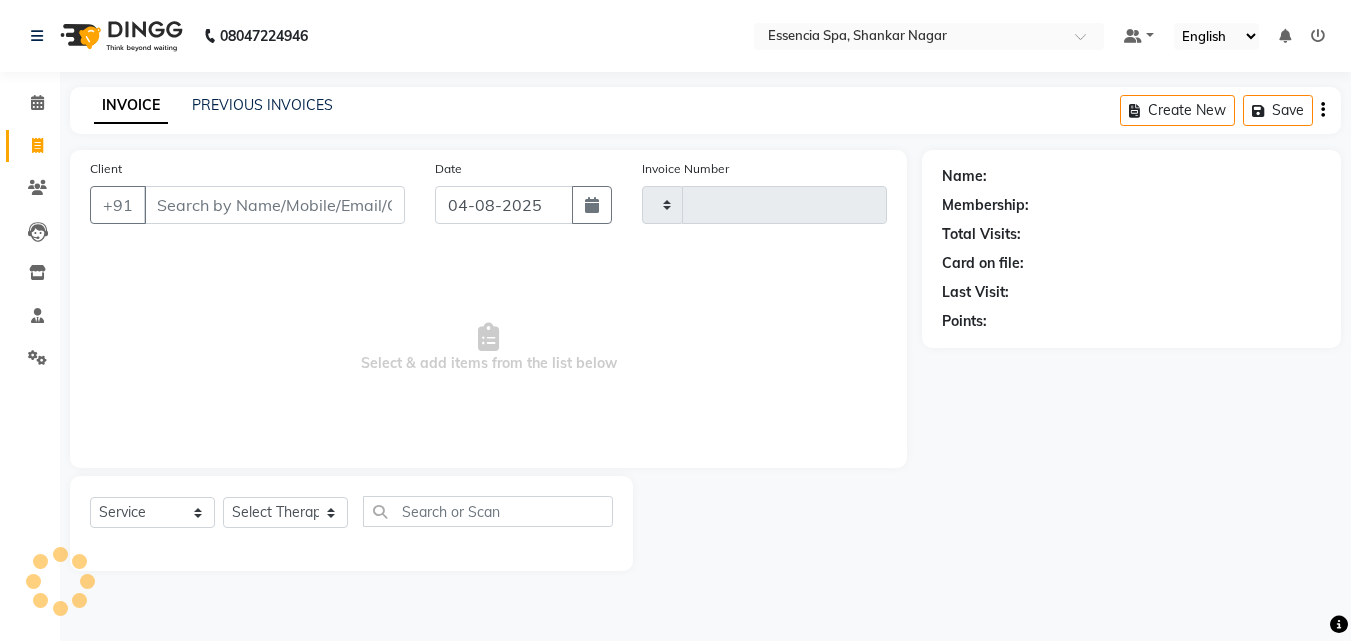 click on "Client" at bounding box center [274, 205] 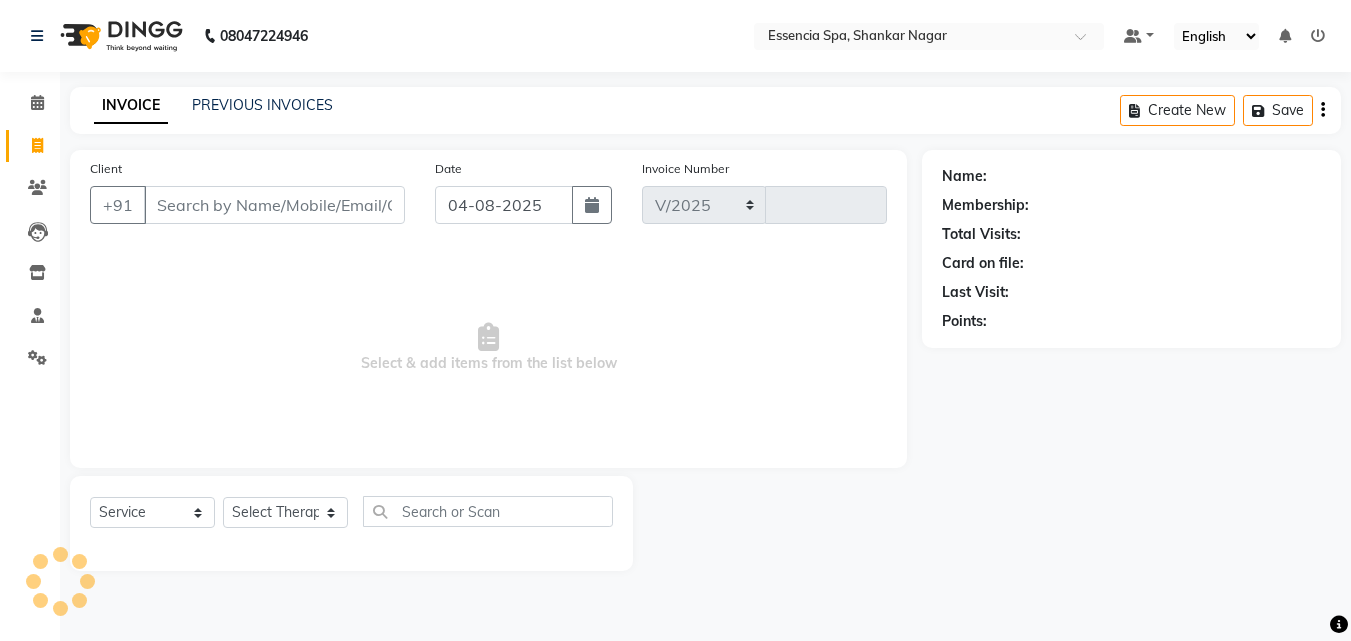 select on "7037" 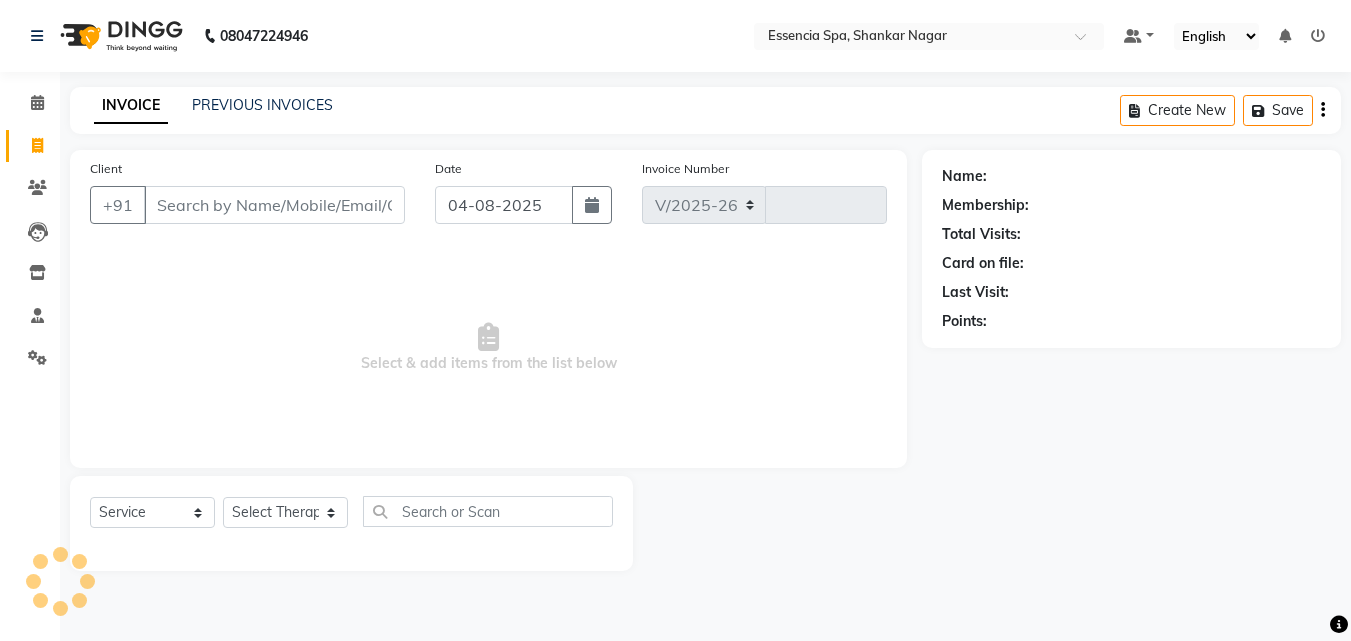 type on "1062" 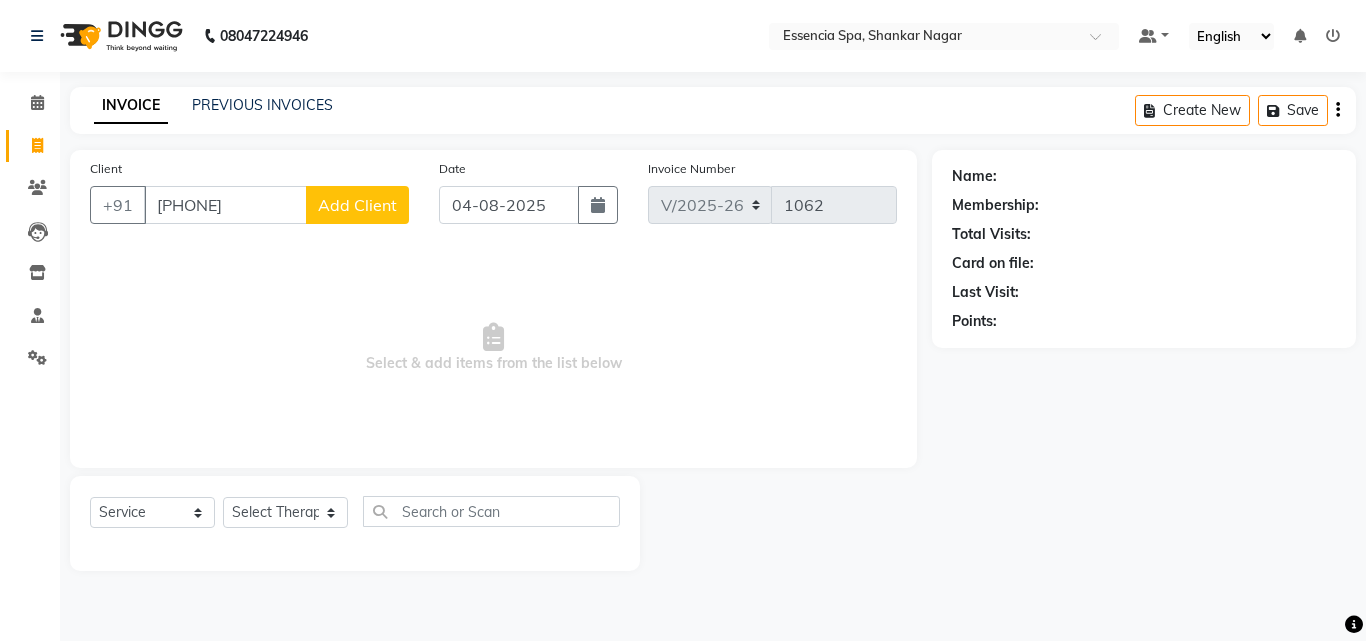 type on "[PHONE]" 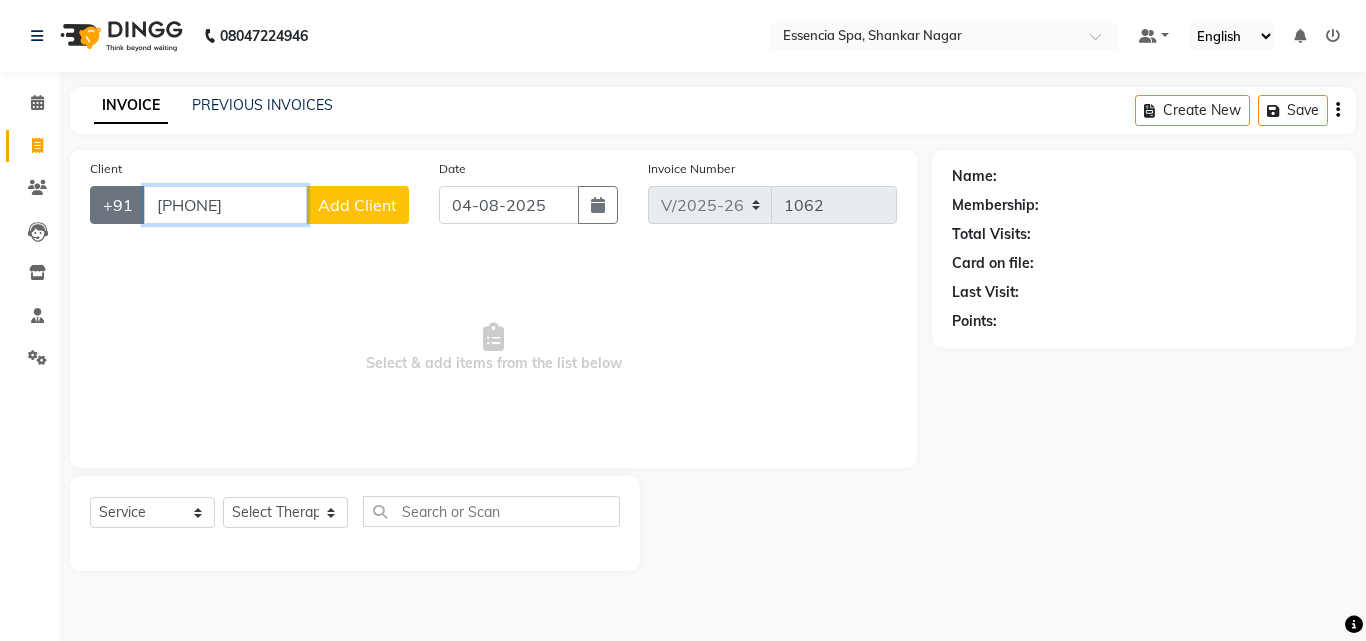 drag, startPoint x: 251, startPoint y: 194, endPoint x: 104, endPoint y: 209, distance: 147.76332 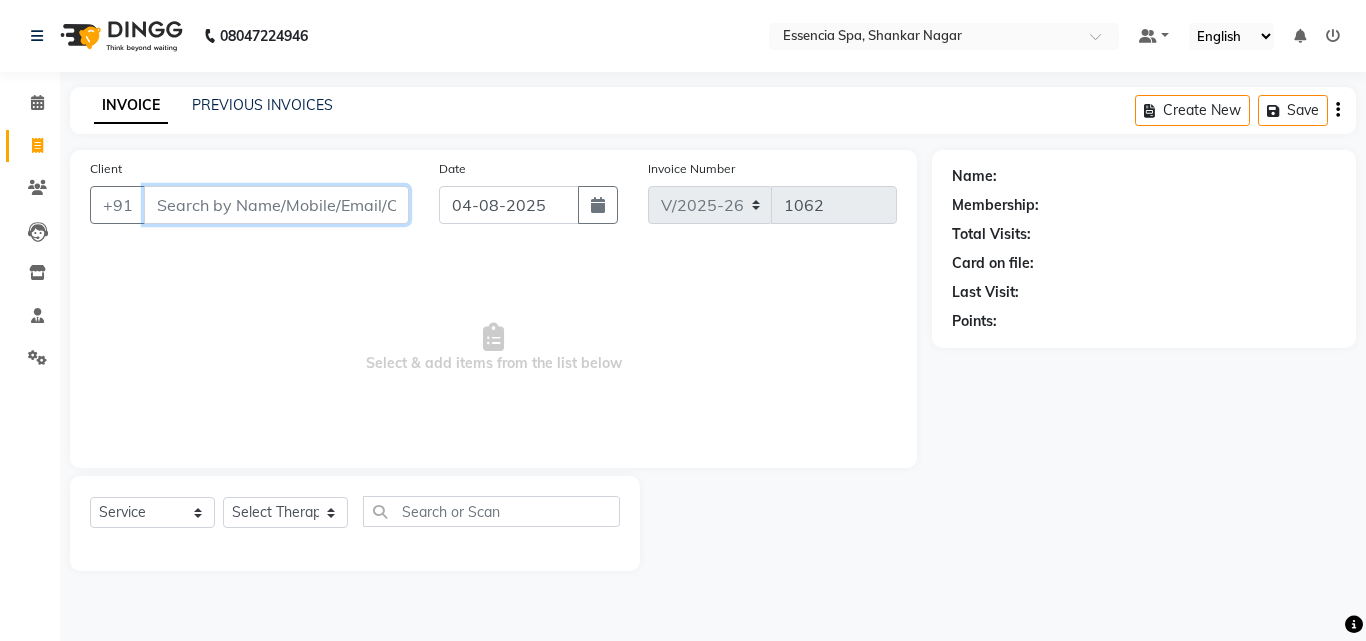 click on "Client" at bounding box center (276, 205) 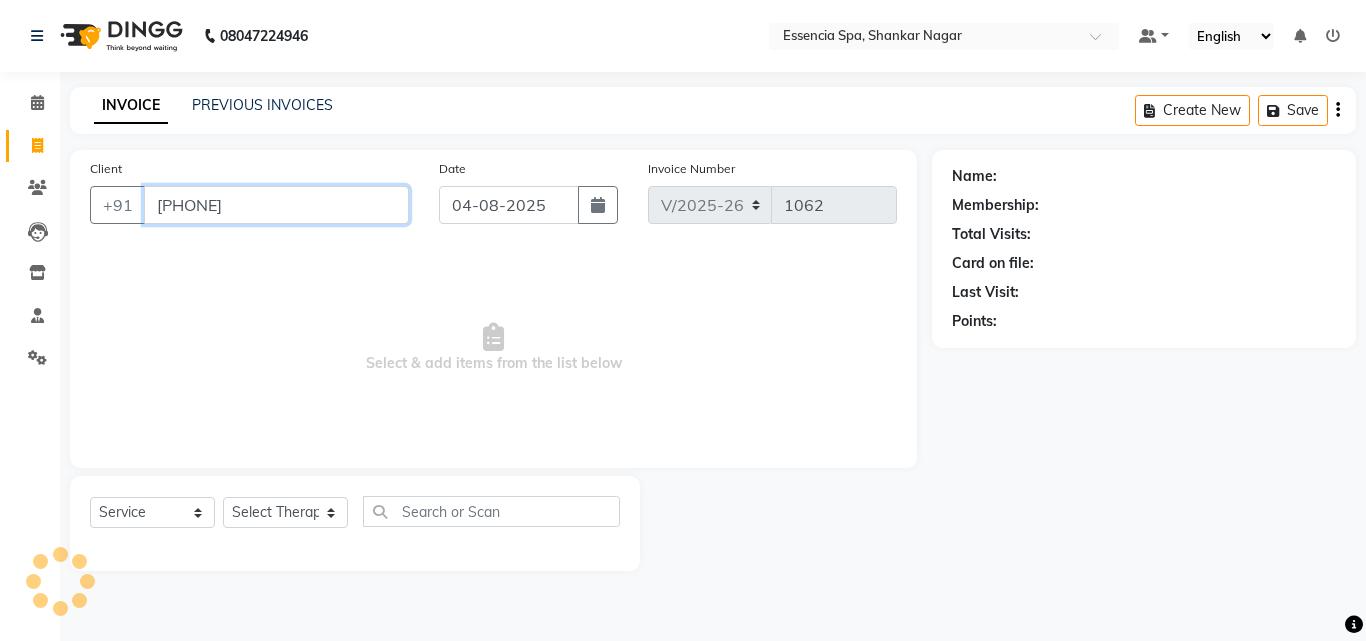 type on "[PHONE]" 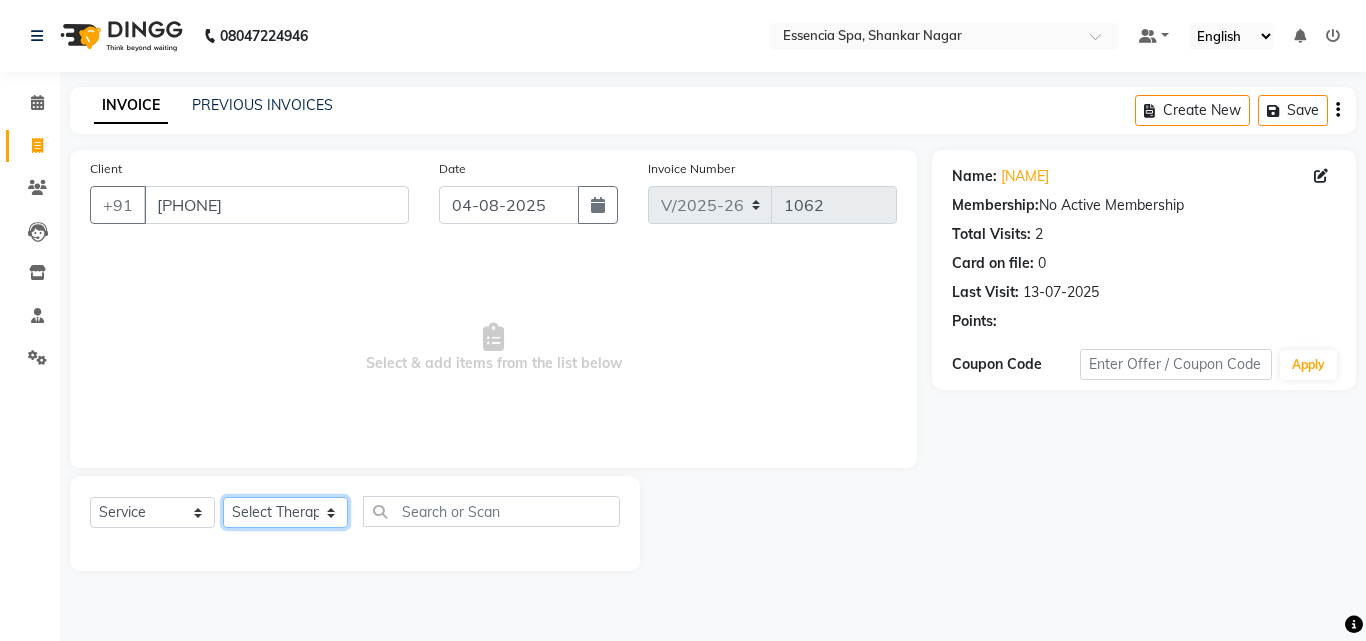 click on "Select Therapist [NAME] [NAME] [NAME] [NAME] [NAME] [NAME] [NAME] [NAME]" 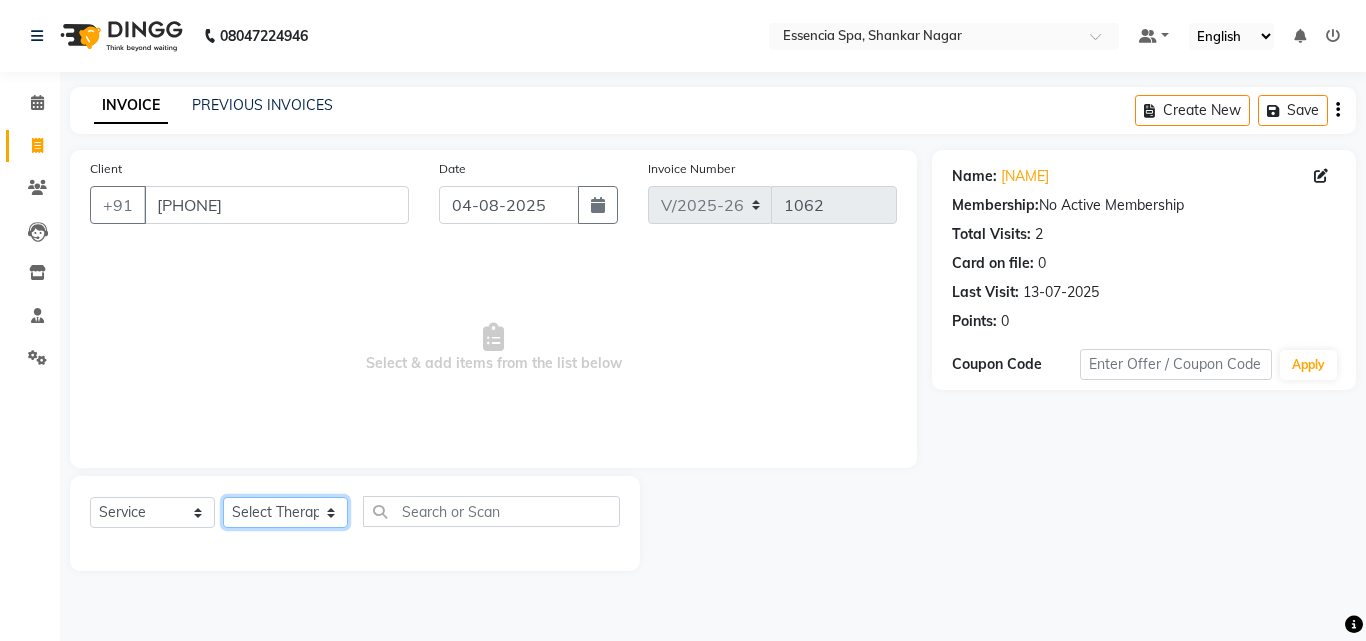 select on "58078" 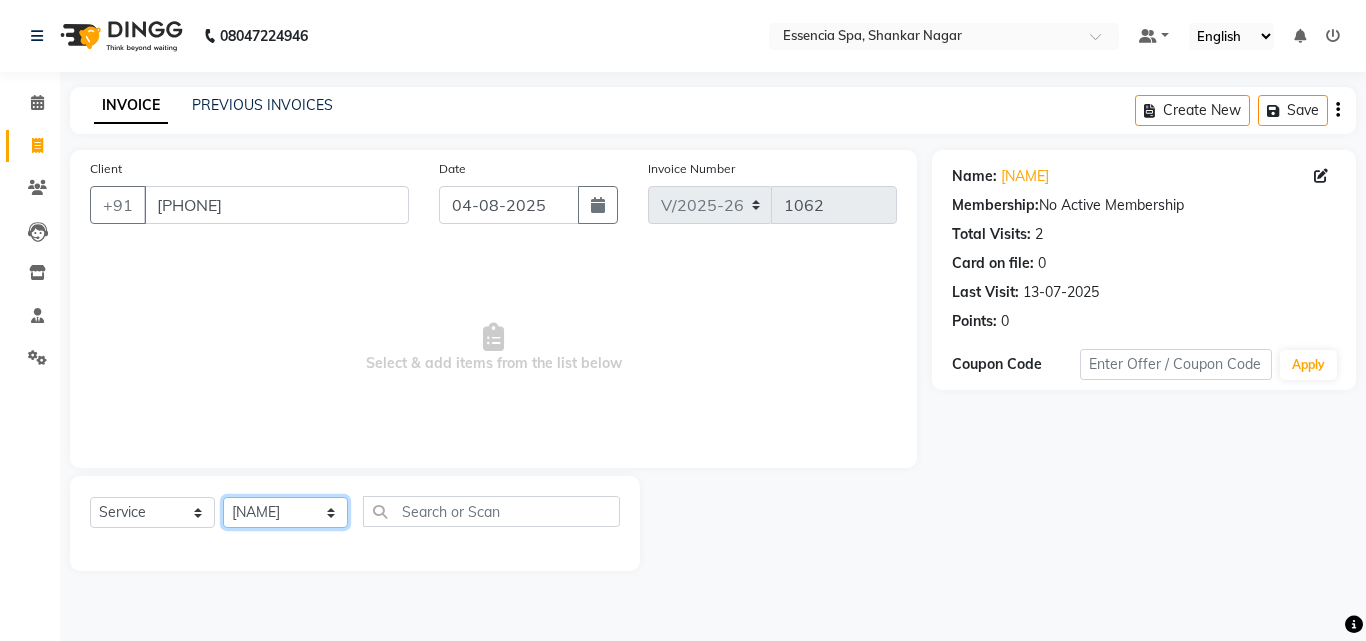 click on "Select Therapist [NAME] [NAME] [NAME] [NAME] [NAME] [NAME] [NAME] [NAME]" 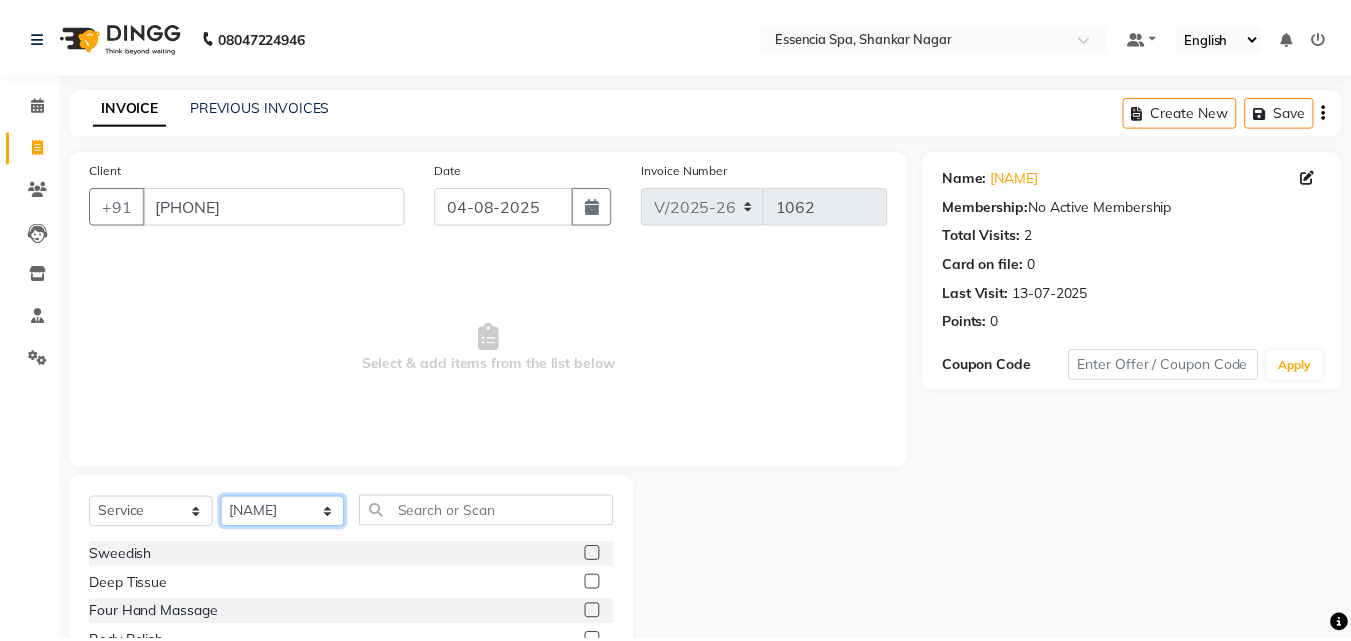 scroll, scrollTop: 160, scrollLeft: 0, axis: vertical 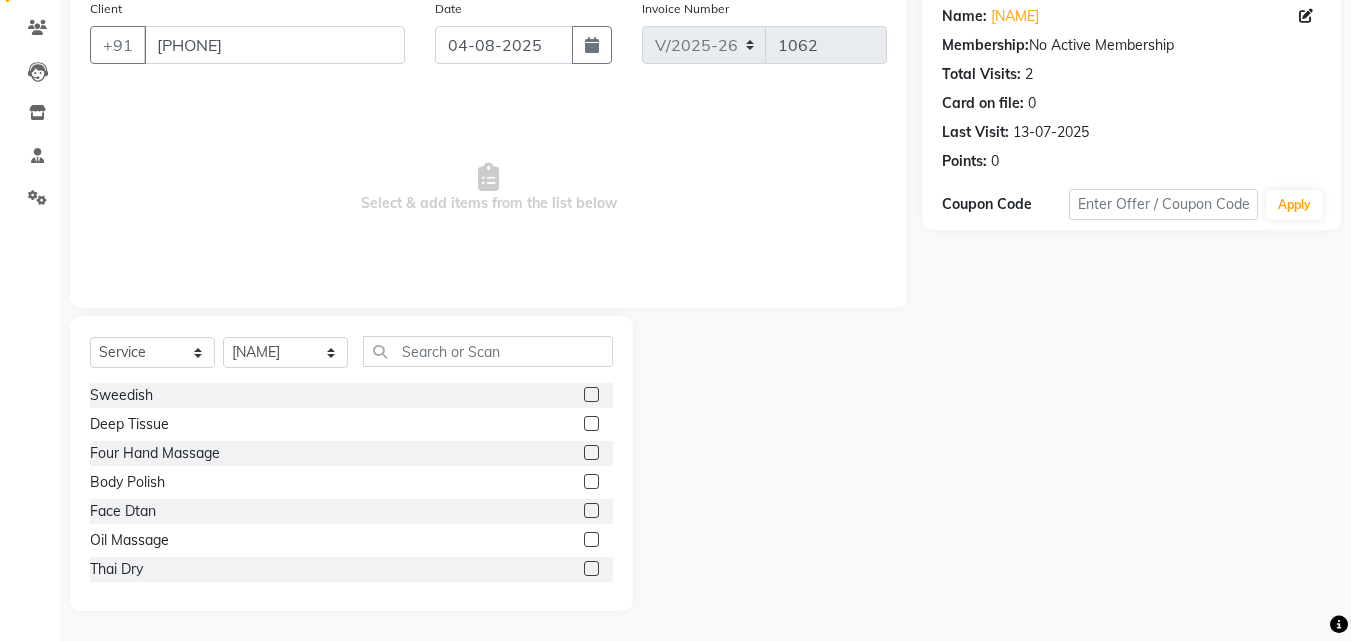 click 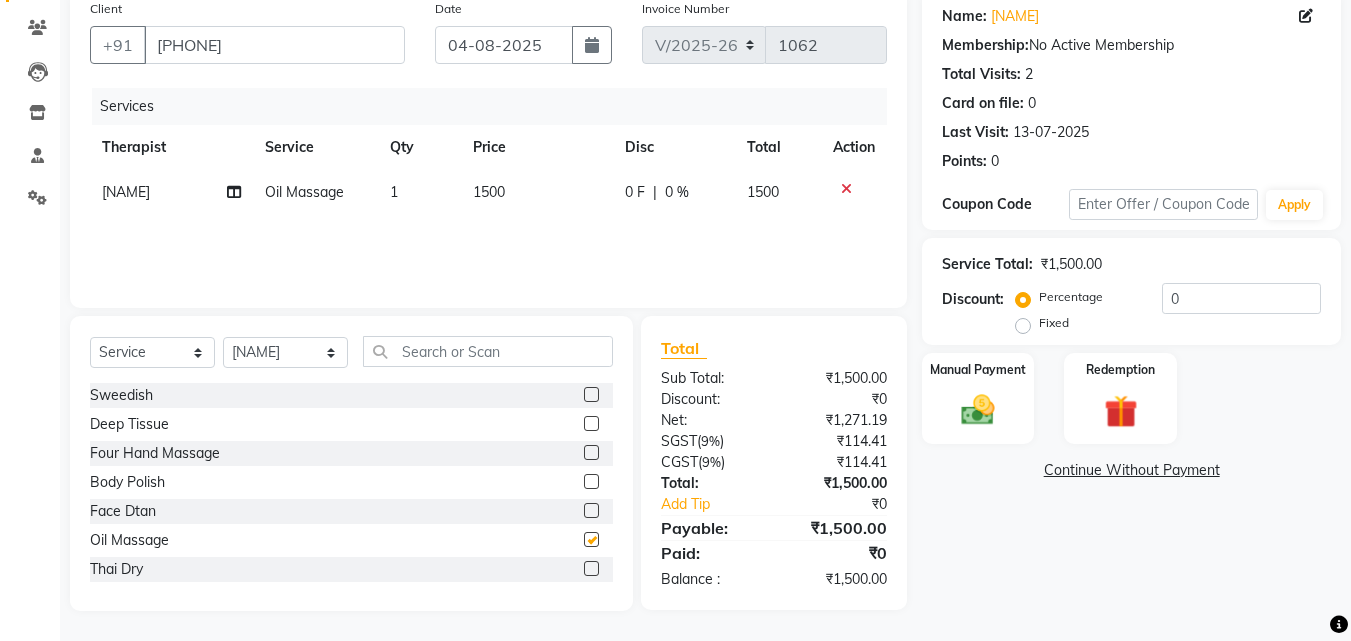 checkbox on "false" 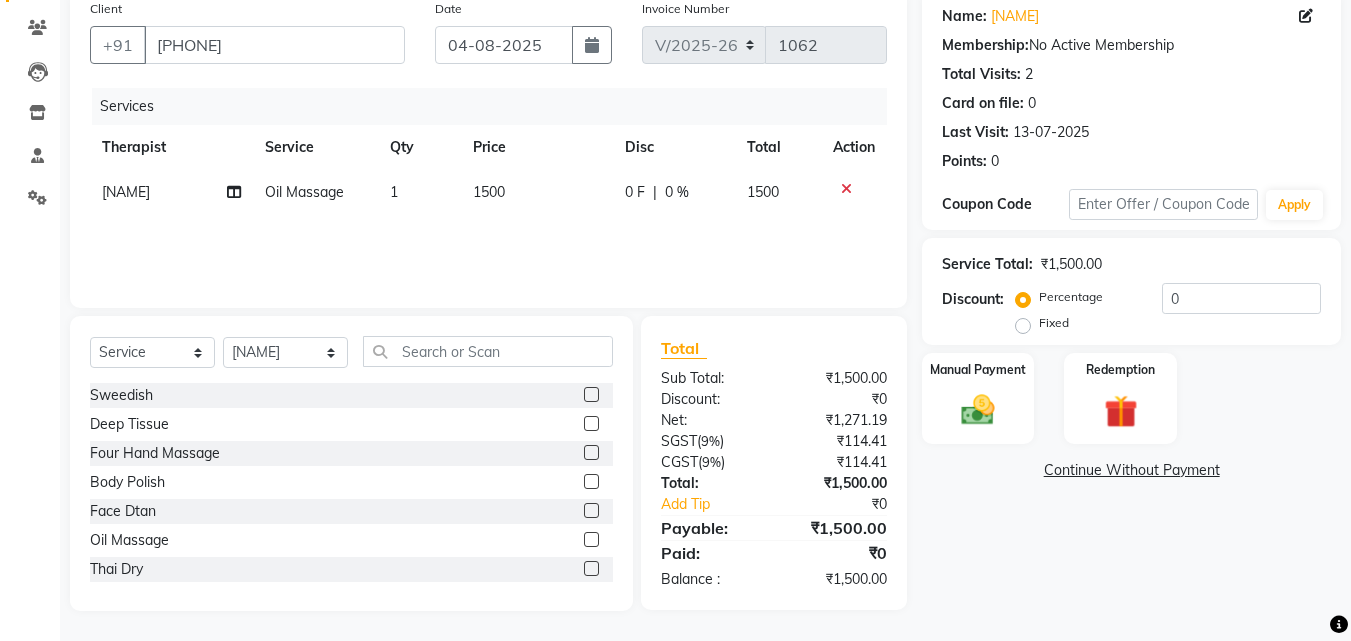 click on "1500" 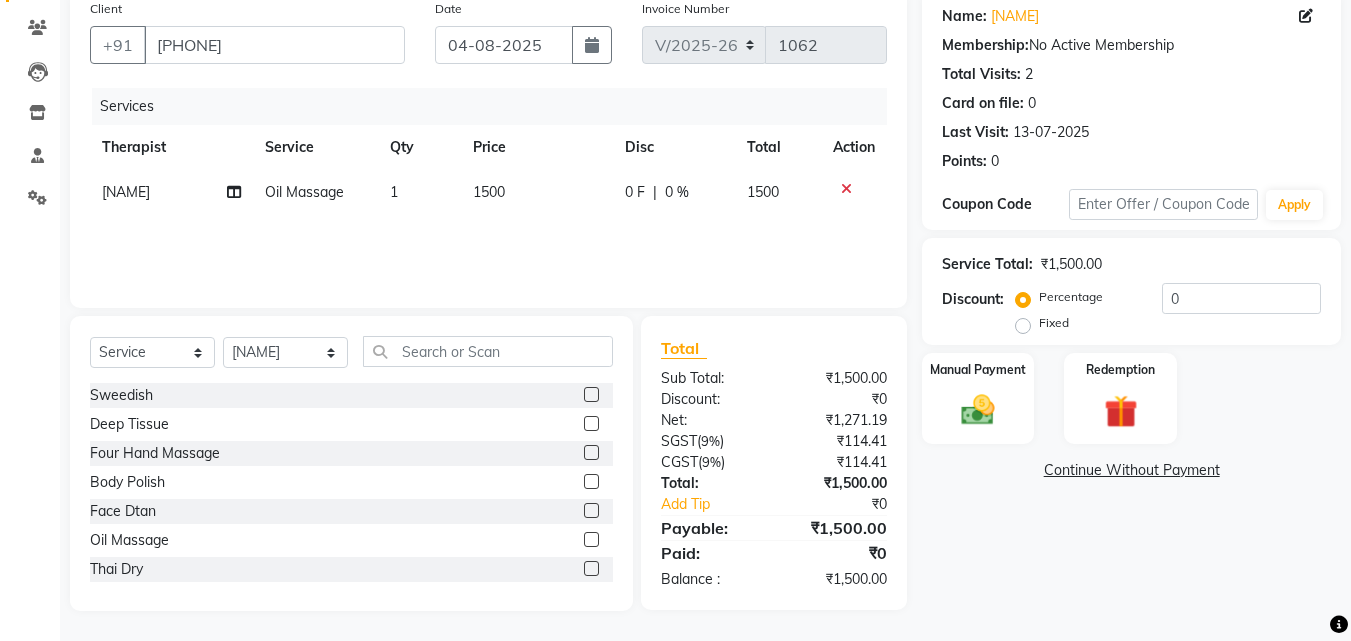 select on "58078" 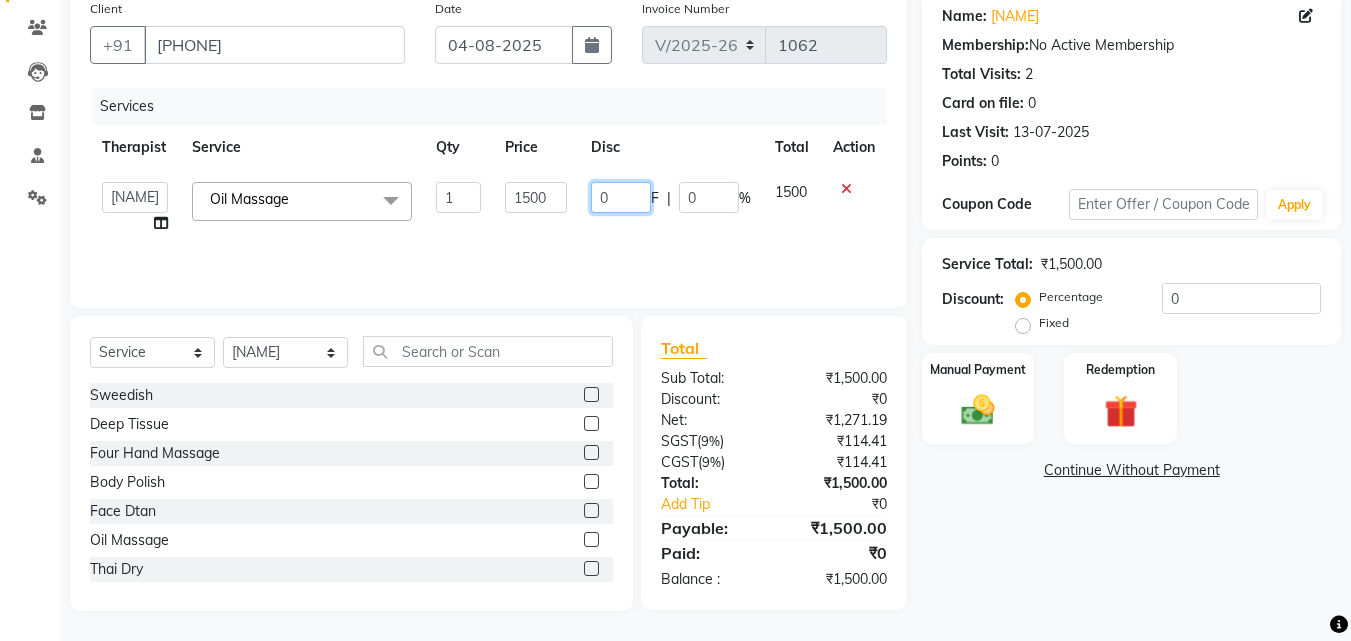 drag, startPoint x: 628, startPoint y: 203, endPoint x: 599, endPoint y: 197, distance: 29.614185 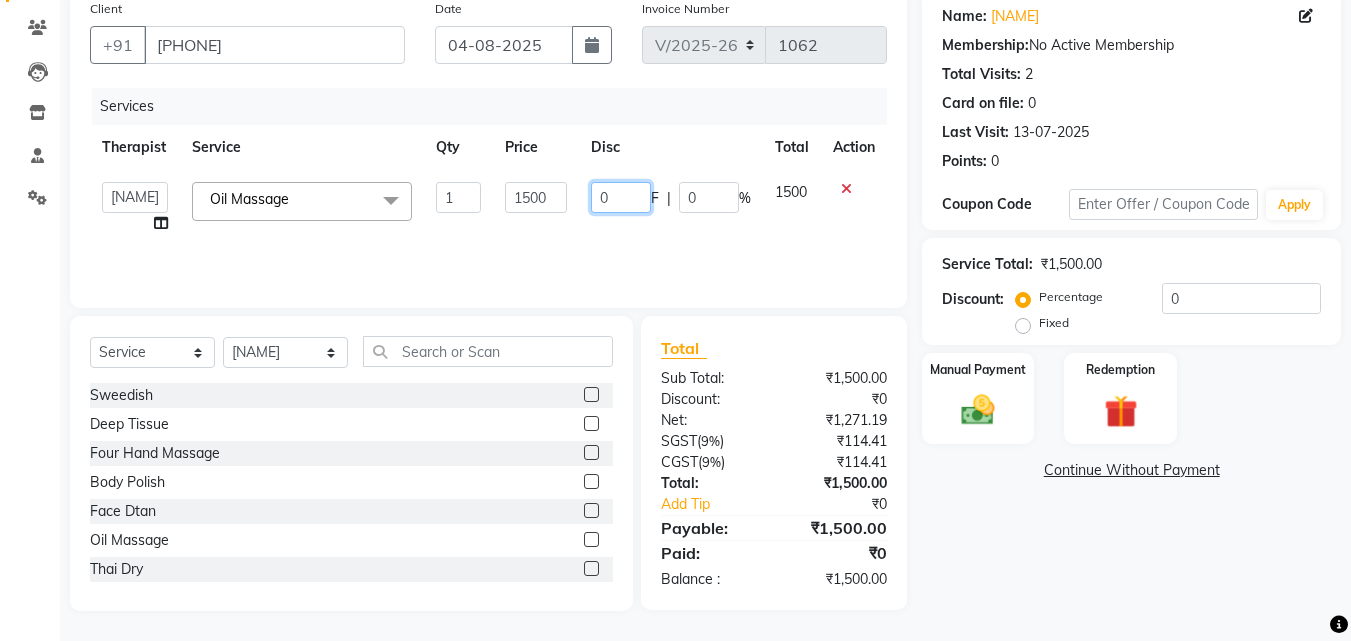 click on "0" 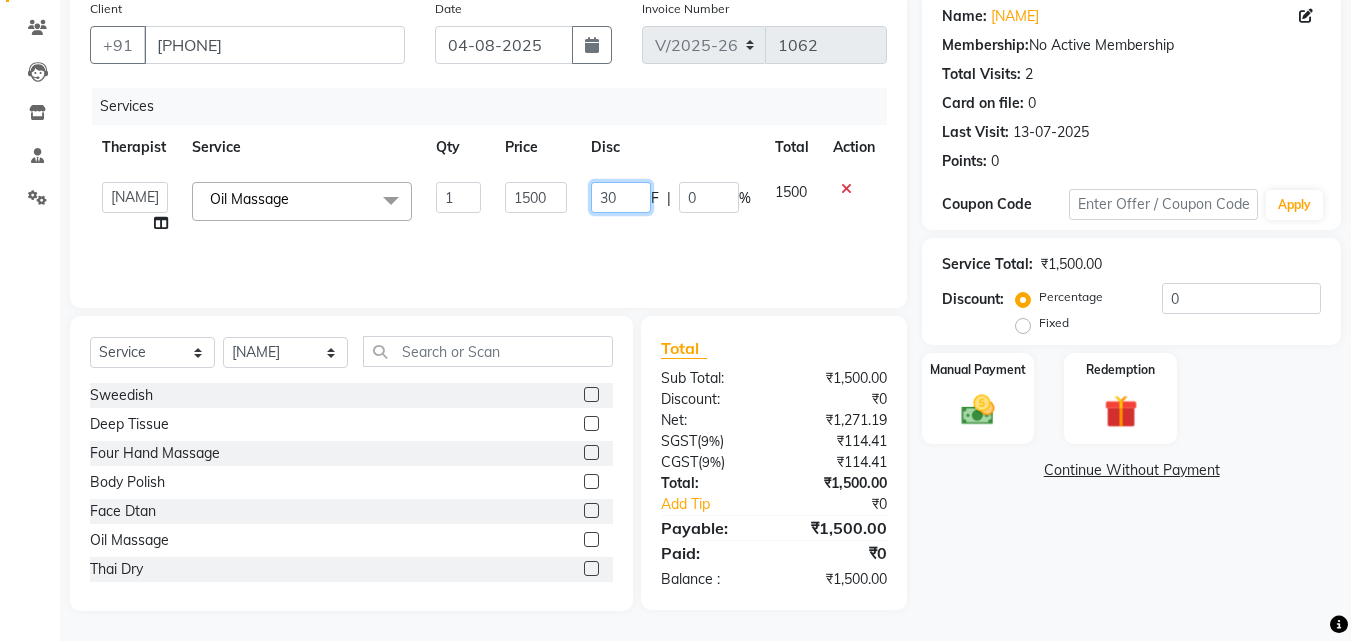 type on "300" 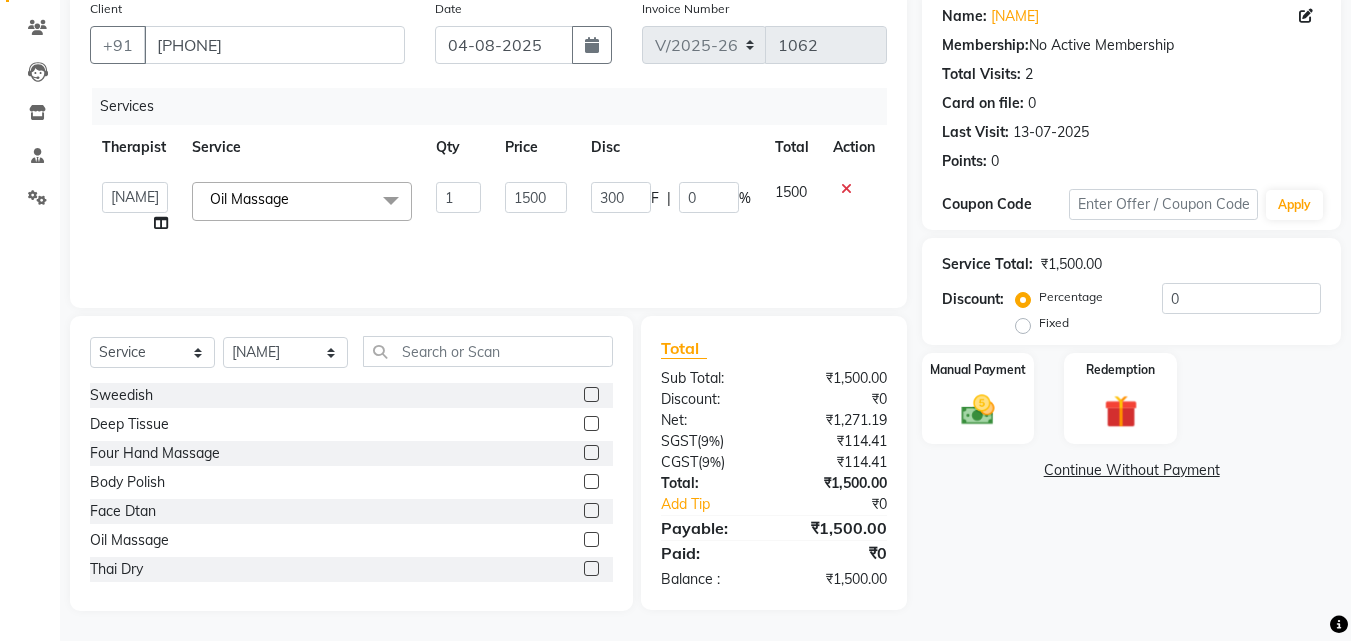 click on "Services Therapist Service Qty Price Disc Total Action [NAME] [NAME] [NAME] [NAME] [NAME] [NAME] [NAME] [NAME] Oil Massage x Sweedish Deep Tissue Four Hand Massage Body Polish Face Dtan Oil Massage Thai Dry Aroma 1 1500 300 F | 0 % 1500" 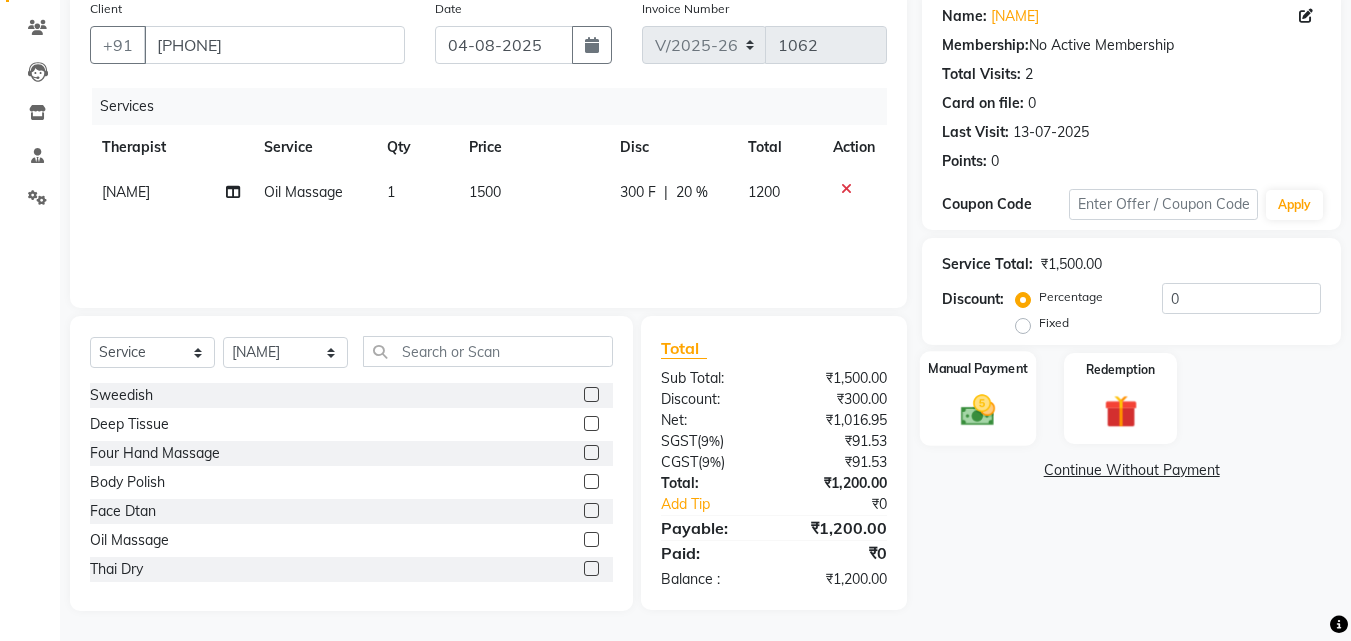 click 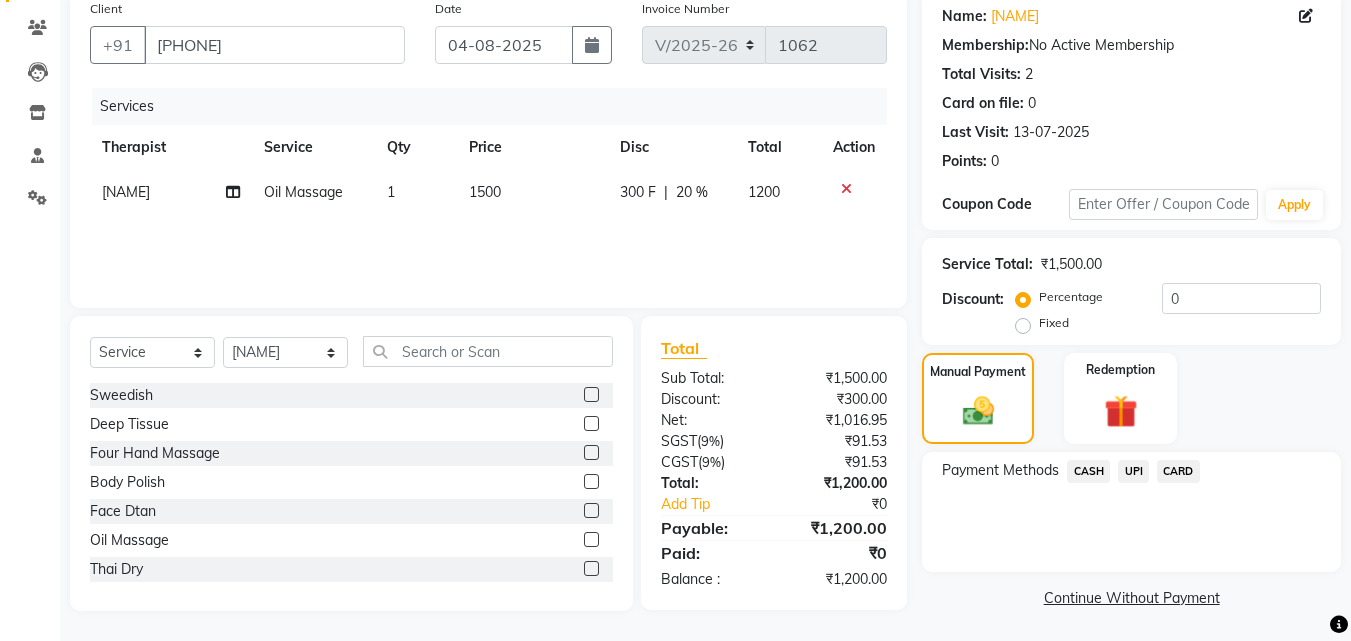 click on "CASH" 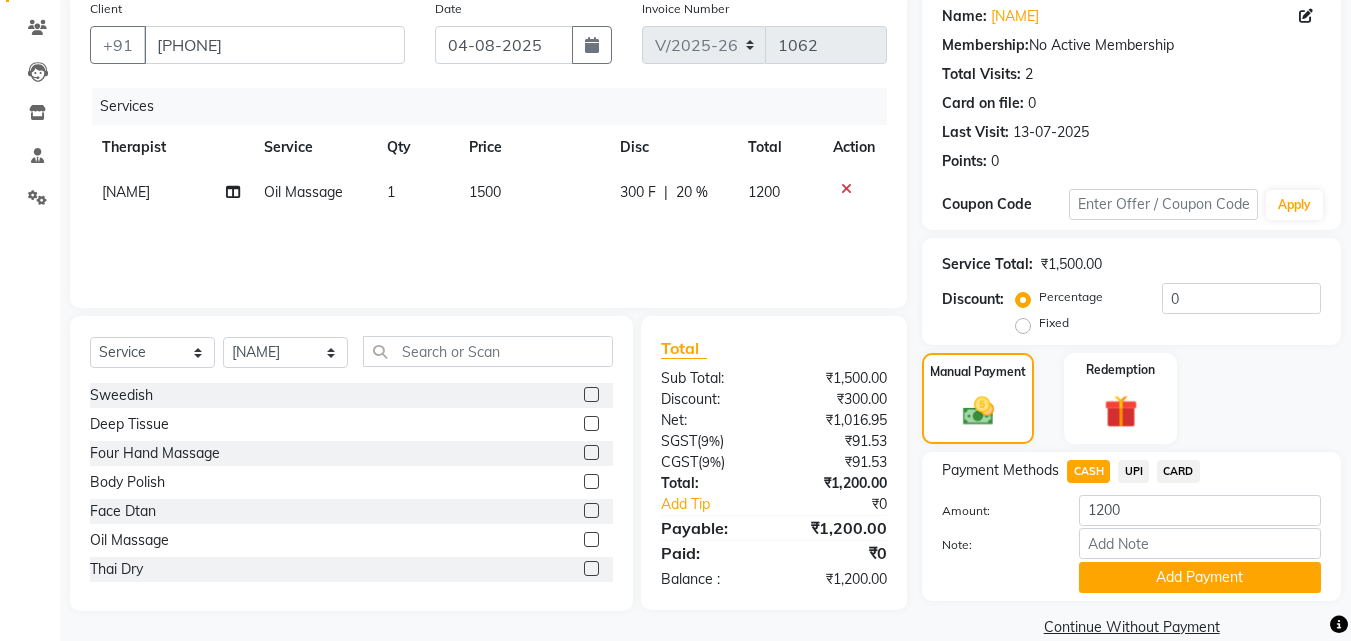 click on "Add Payment" 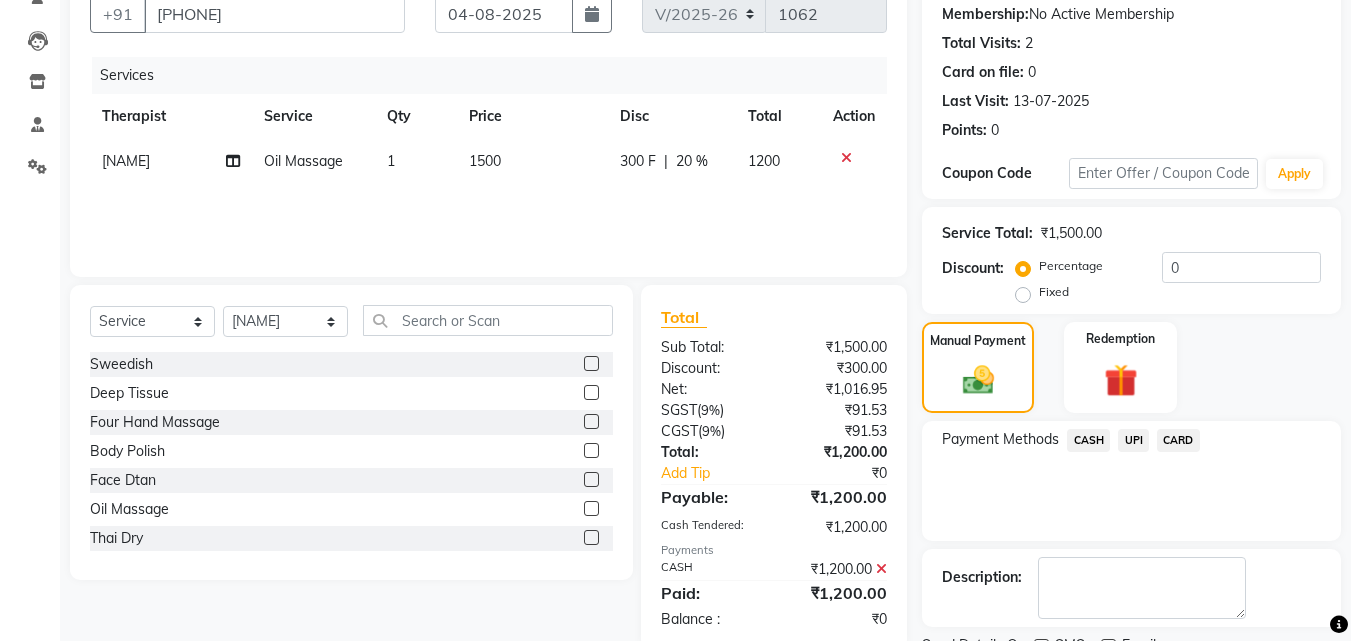 click on "Payment Methods  CASH   UPI   CARD" 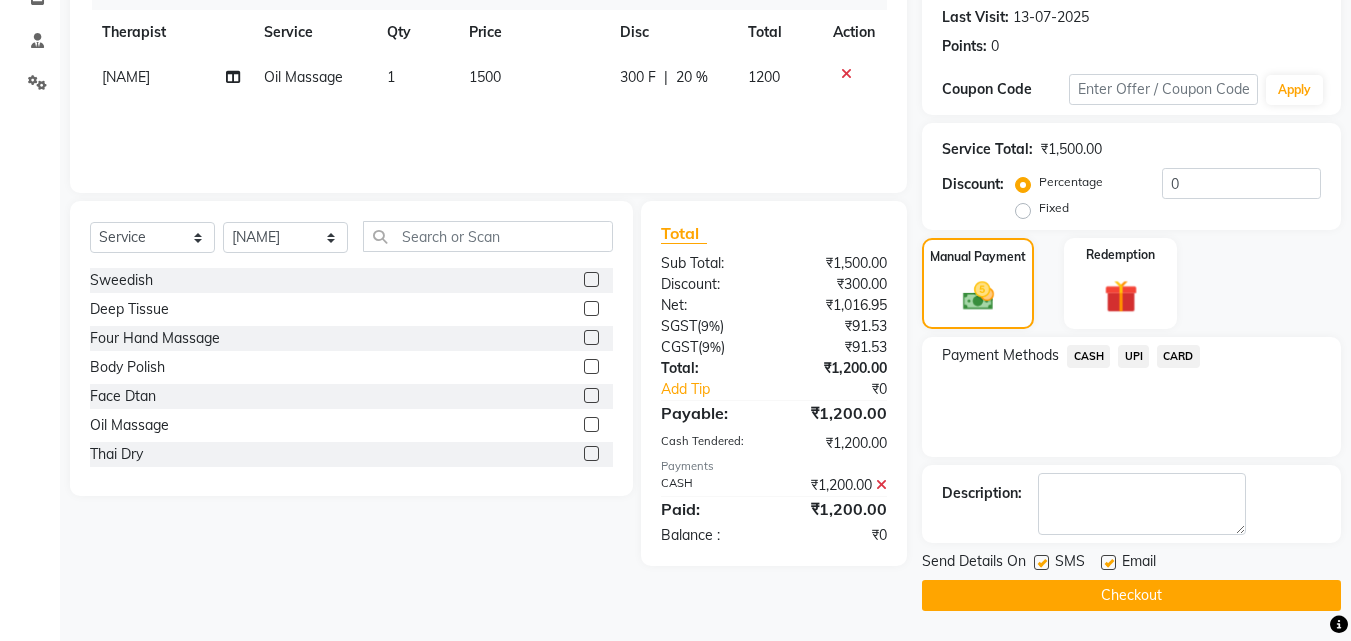 click 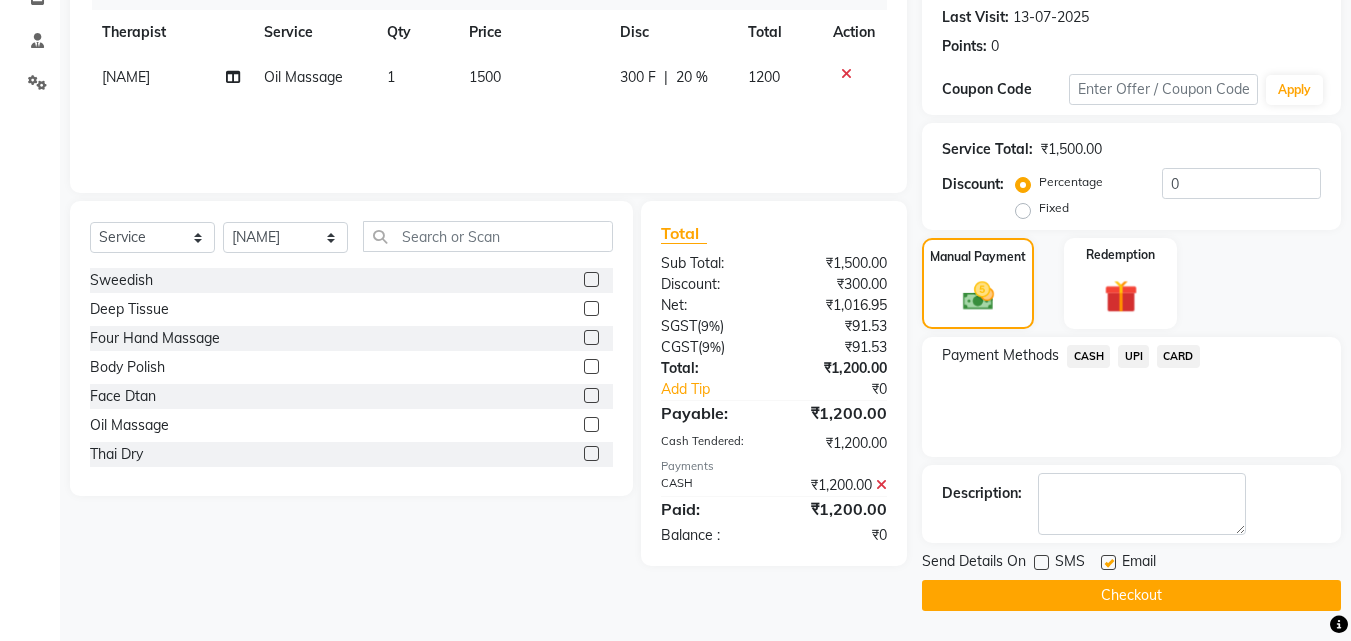 click 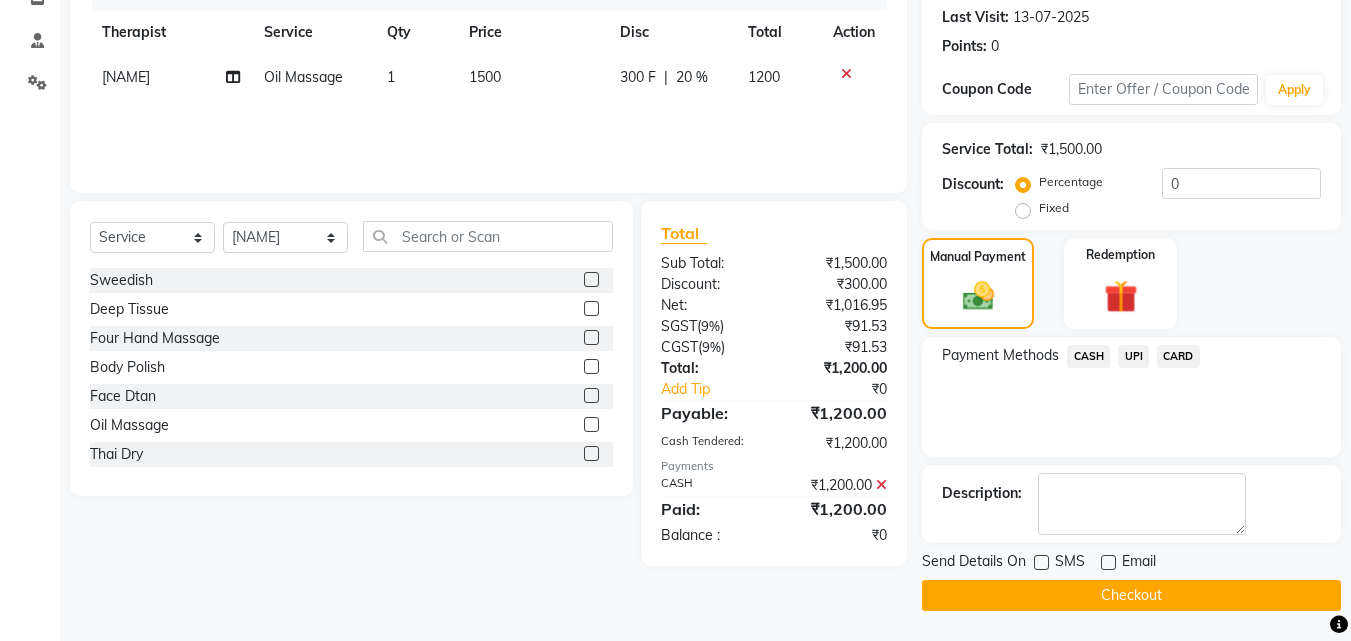 click on "Checkout" 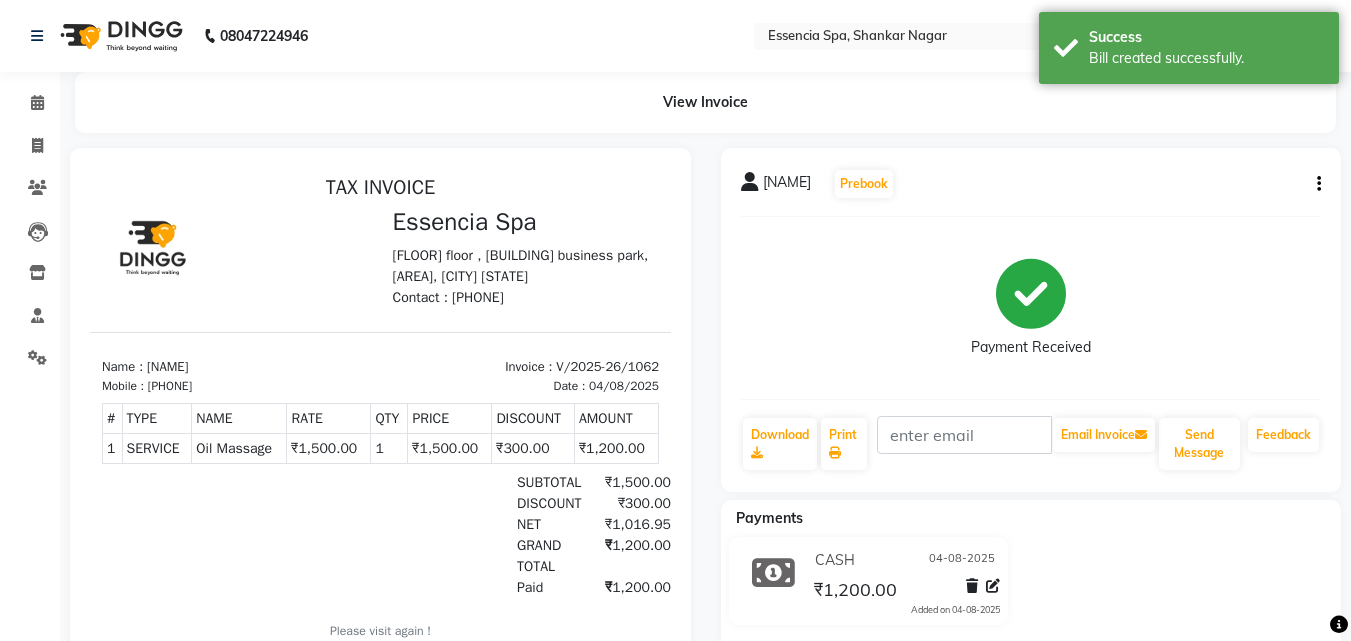scroll, scrollTop: 0, scrollLeft: 0, axis: both 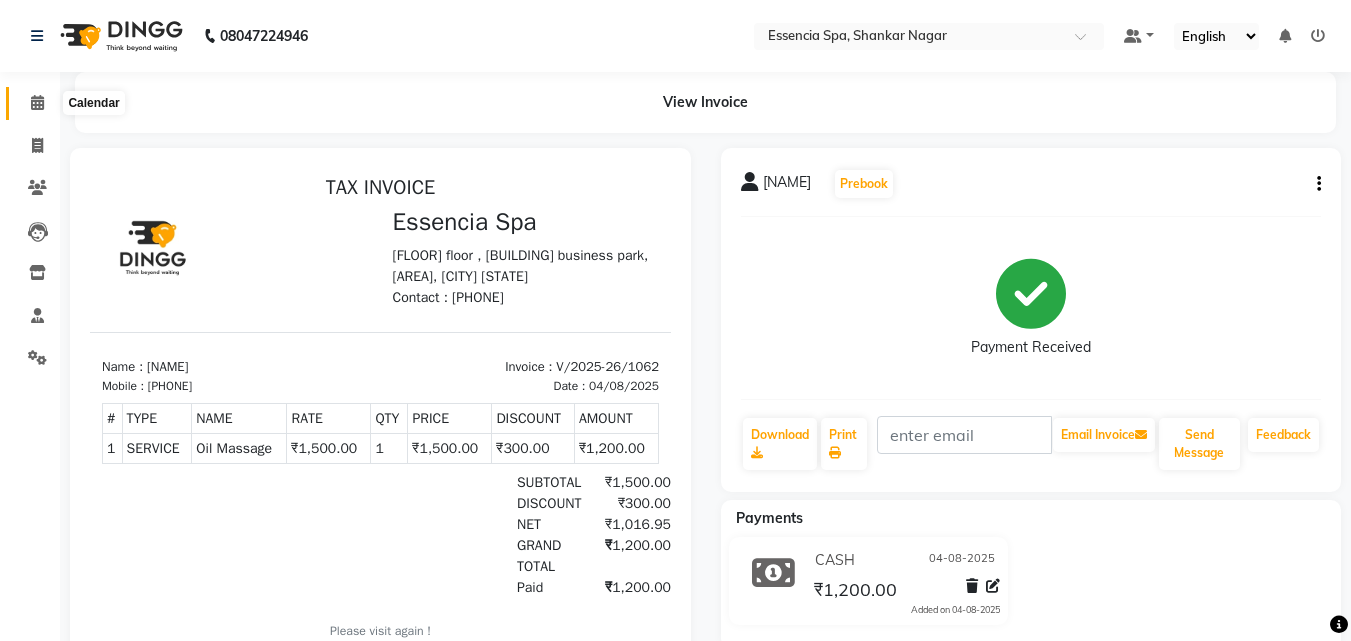 click 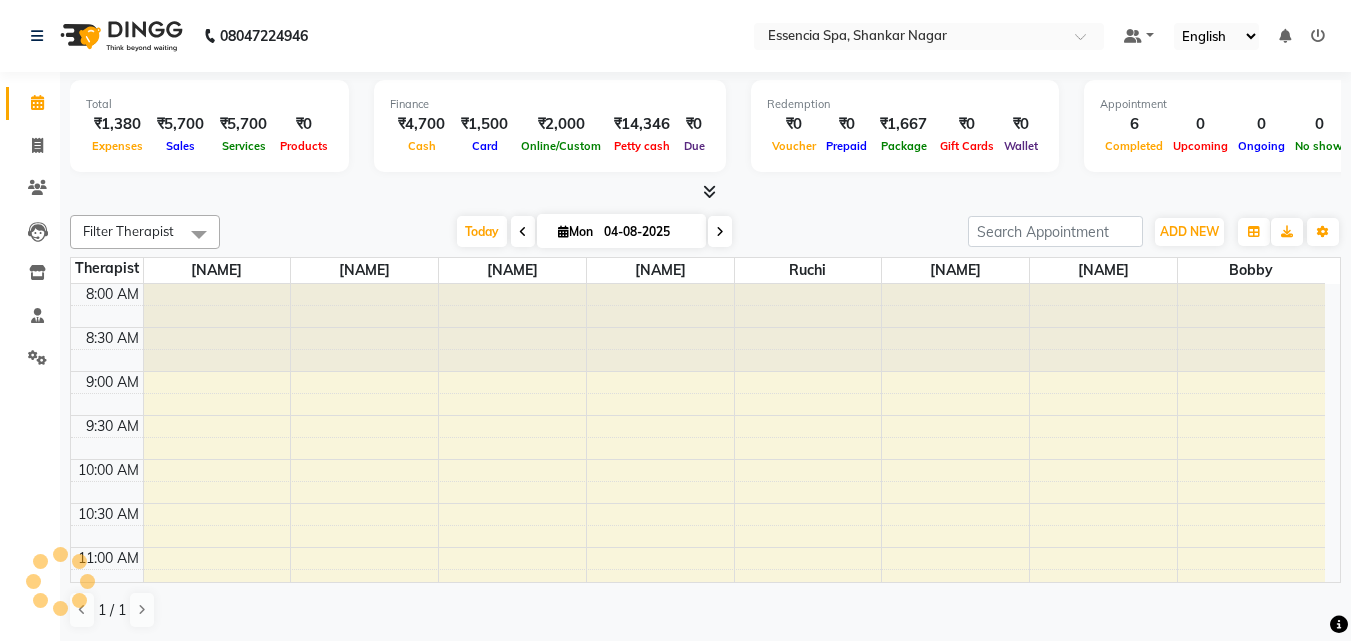 click at bounding box center [705, 192] 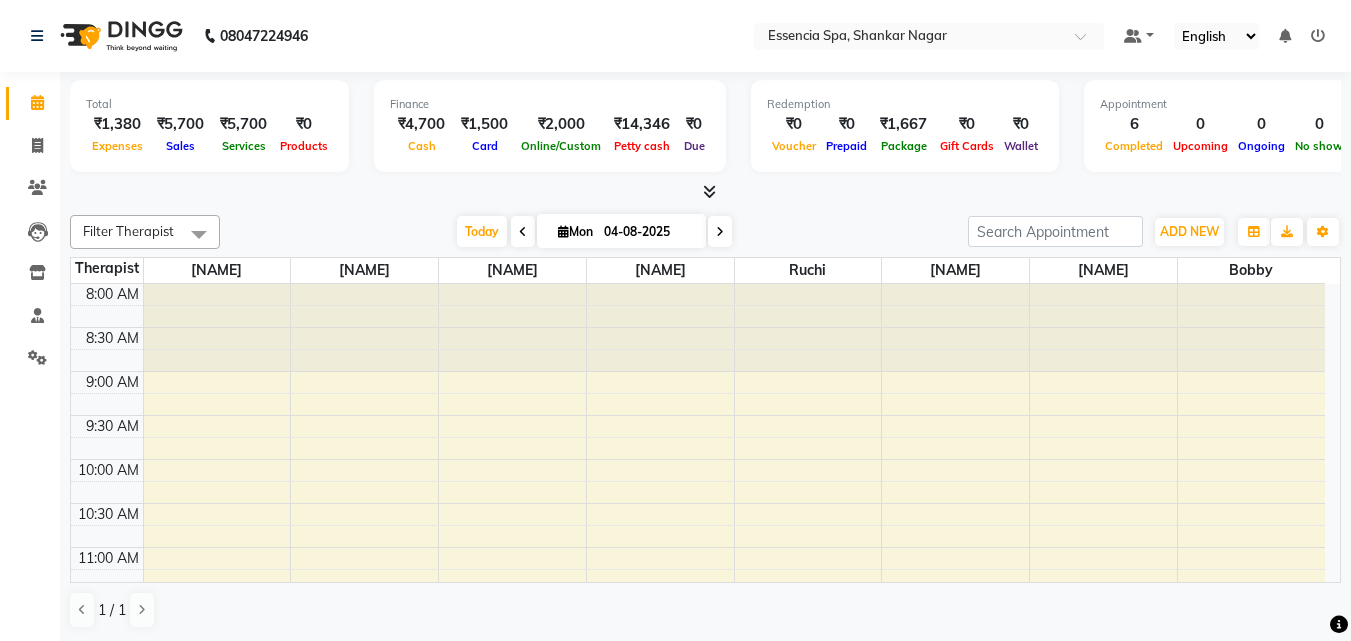 click at bounding box center [705, 192] 